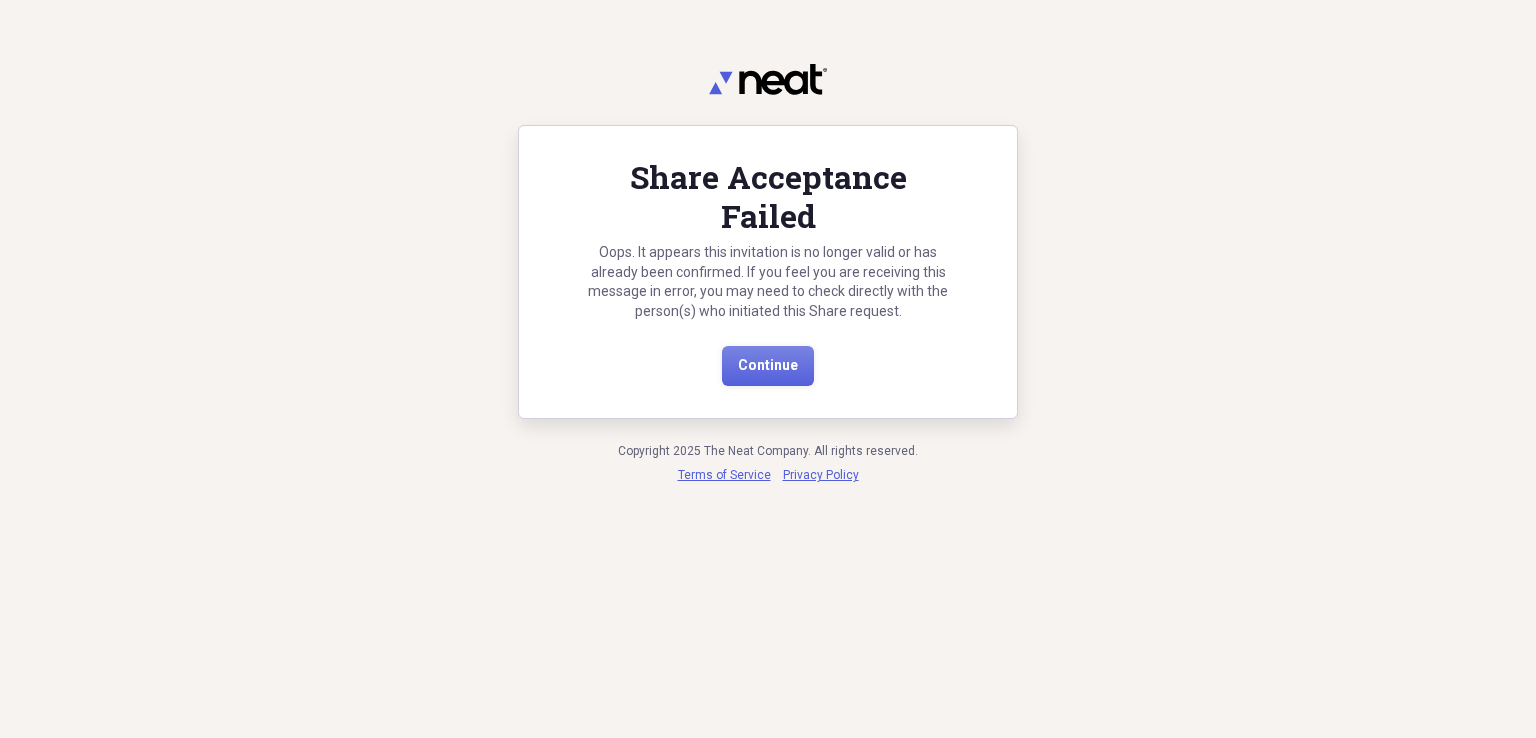 scroll, scrollTop: 0, scrollLeft: 0, axis: both 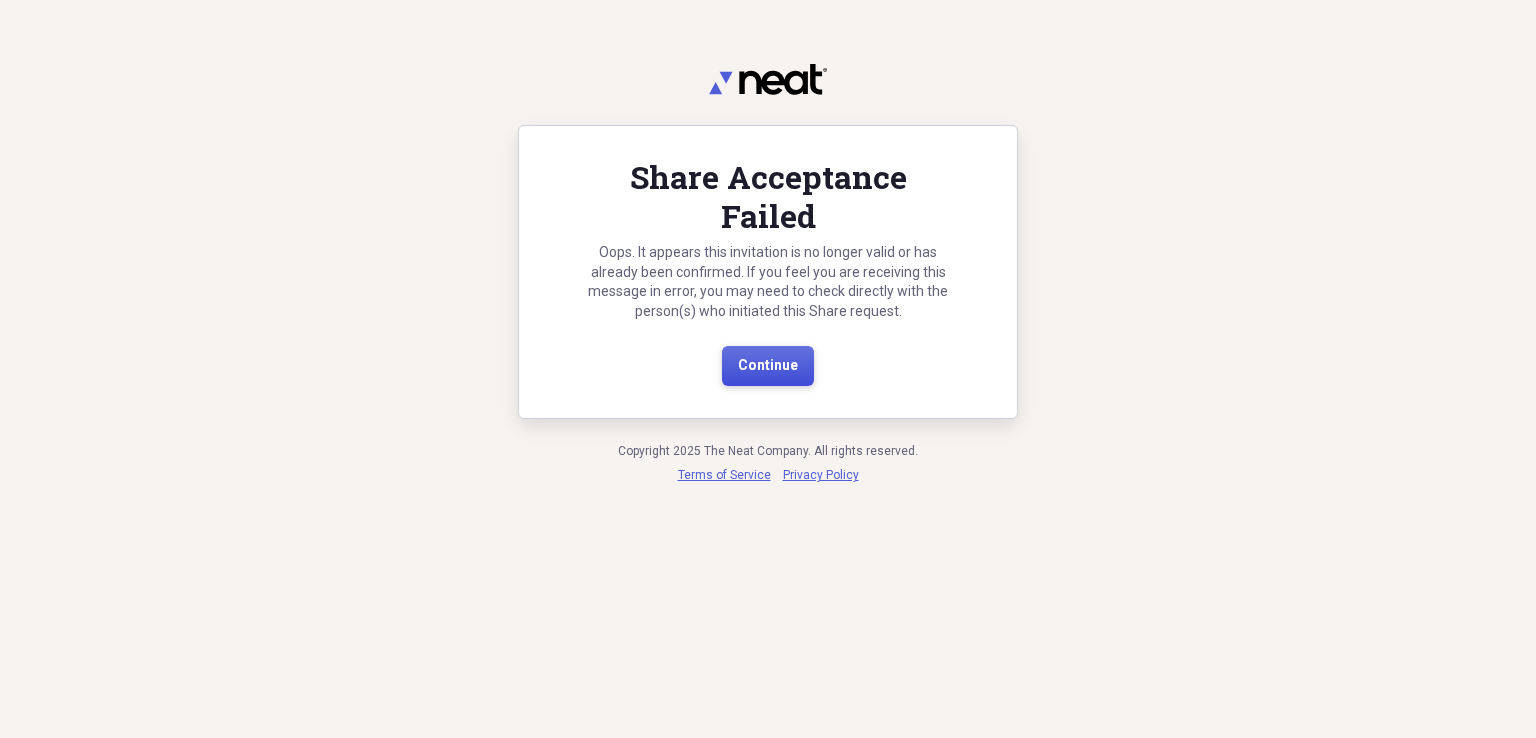 click on "Continue" at bounding box center (768, 366) 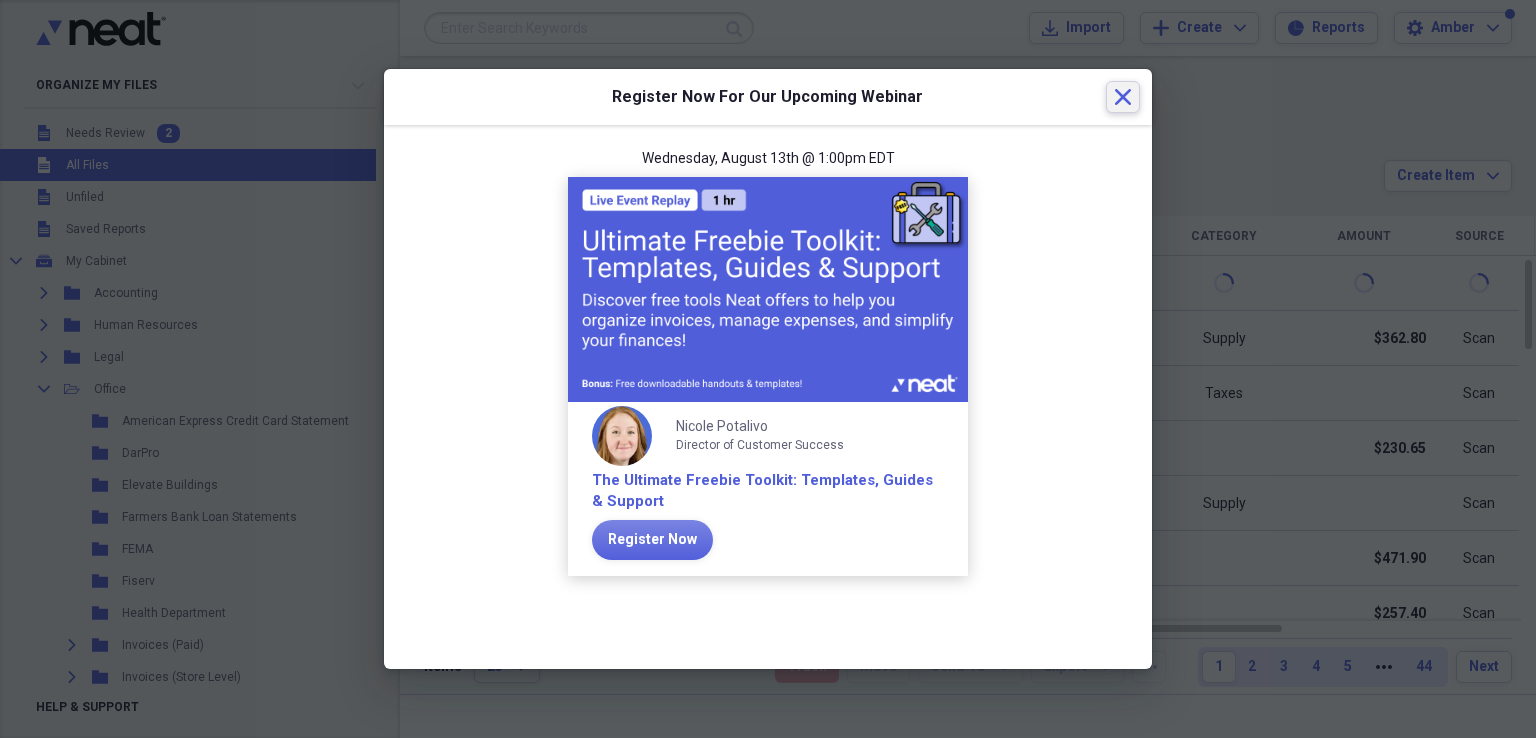click 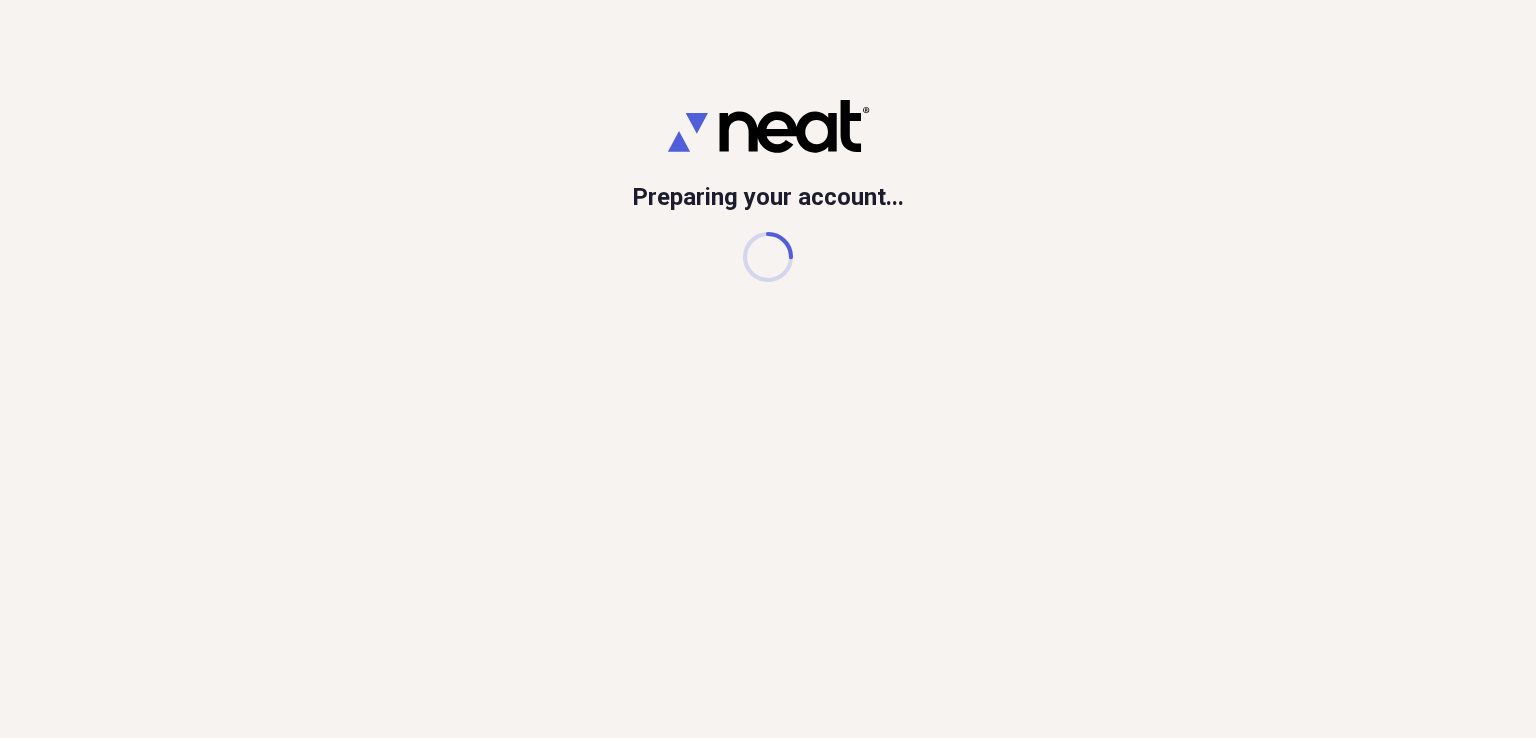 scroll, scrollTop: 0, scrollLeft: 0, axis: both 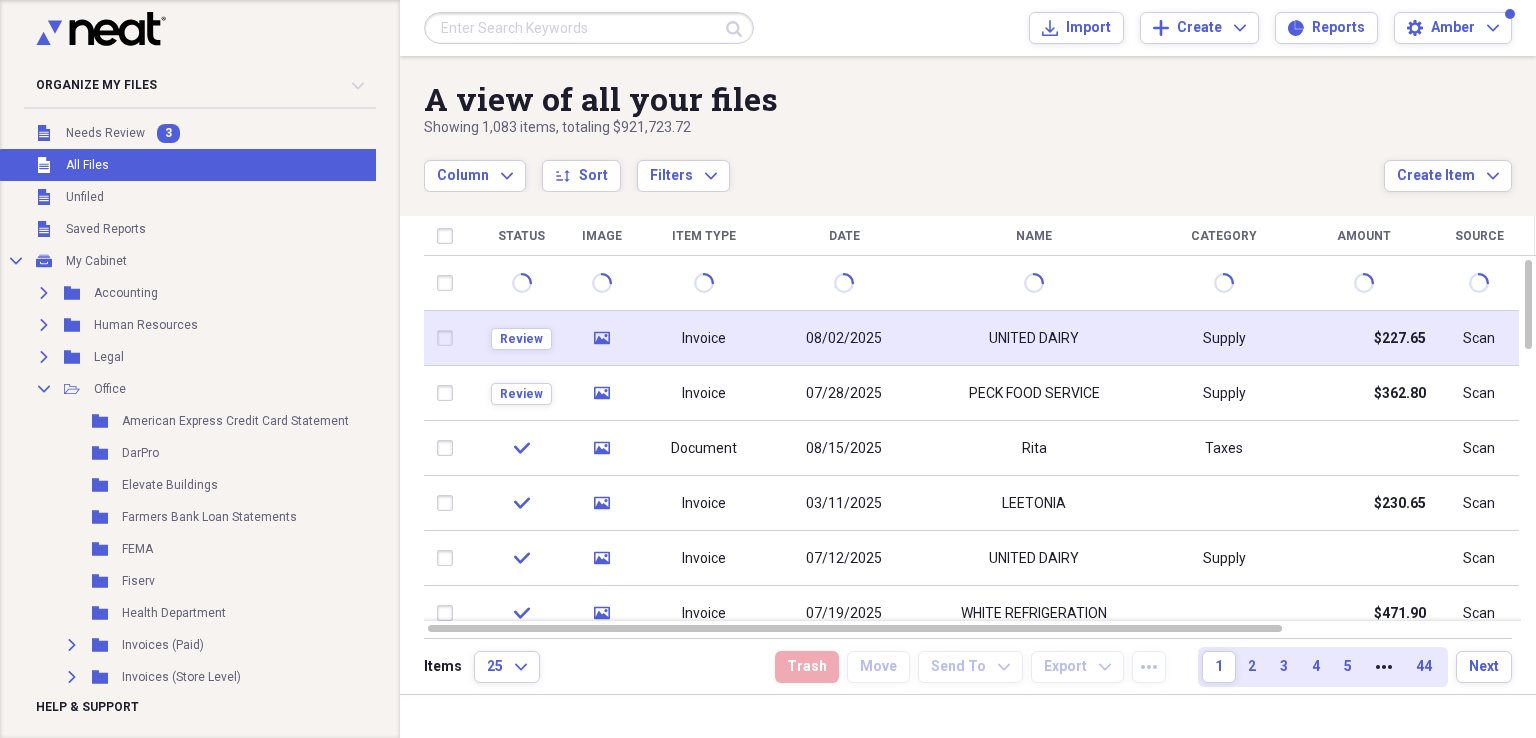 click on "Invoice" at bounding box center [704, 338] 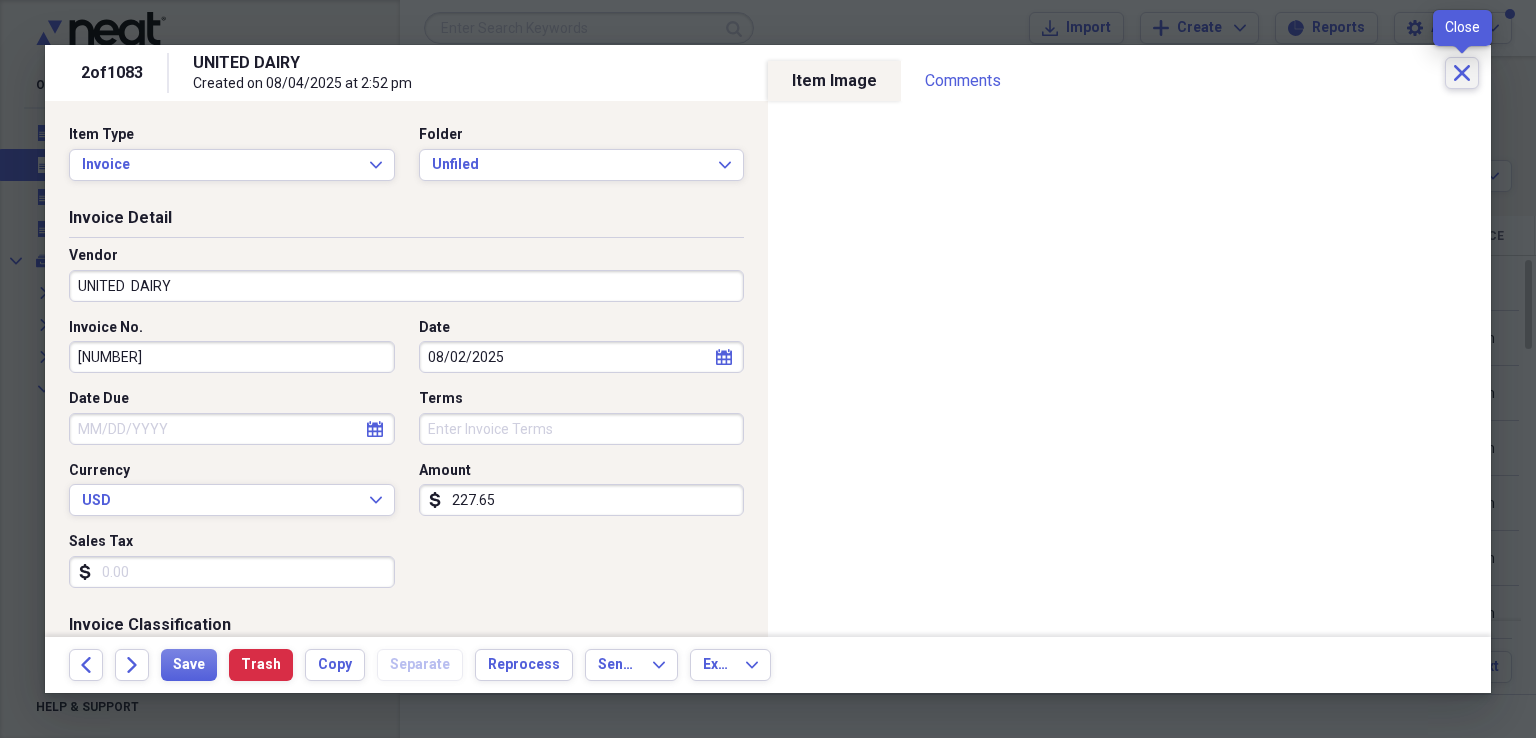 click on "Close" at bounding box center [1462, 73] 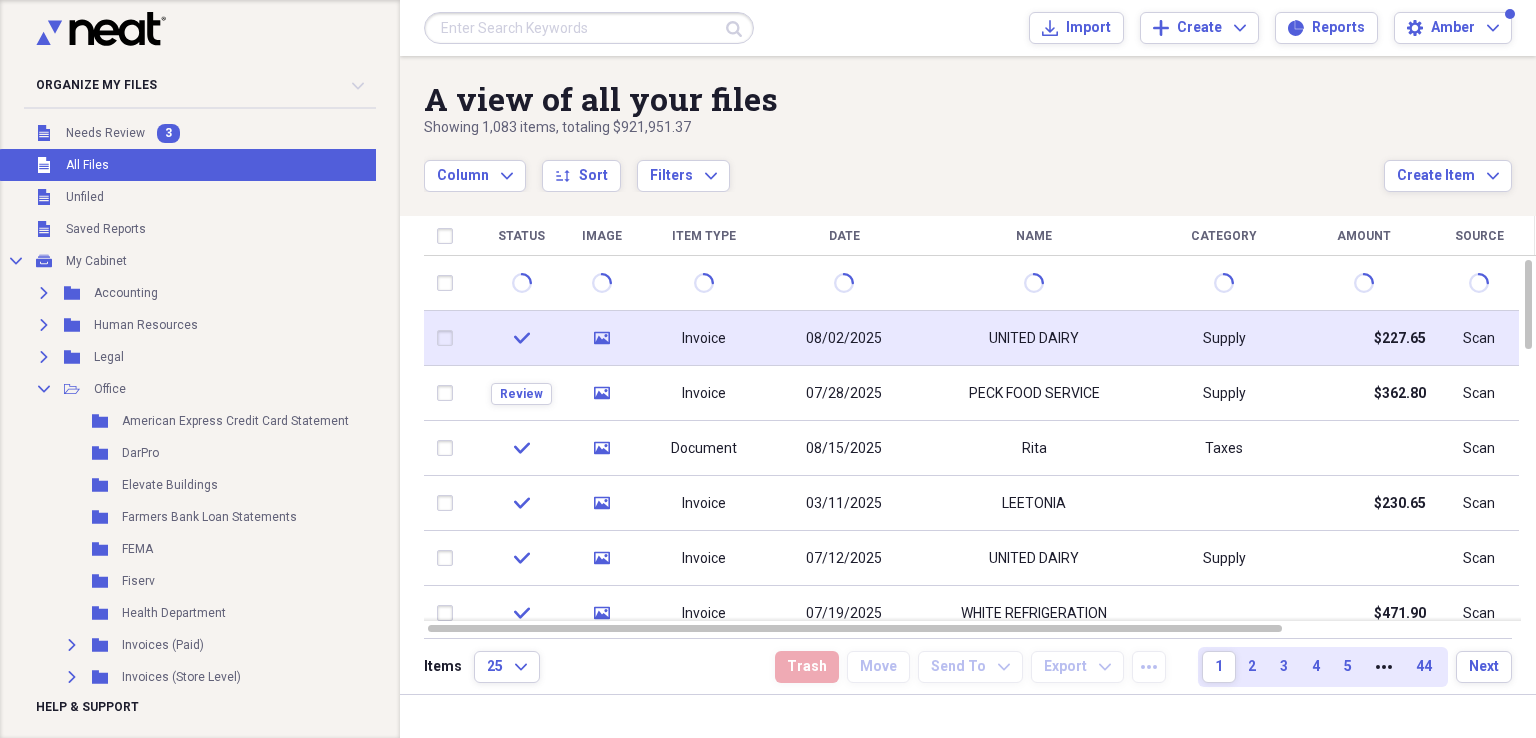 click on "check" 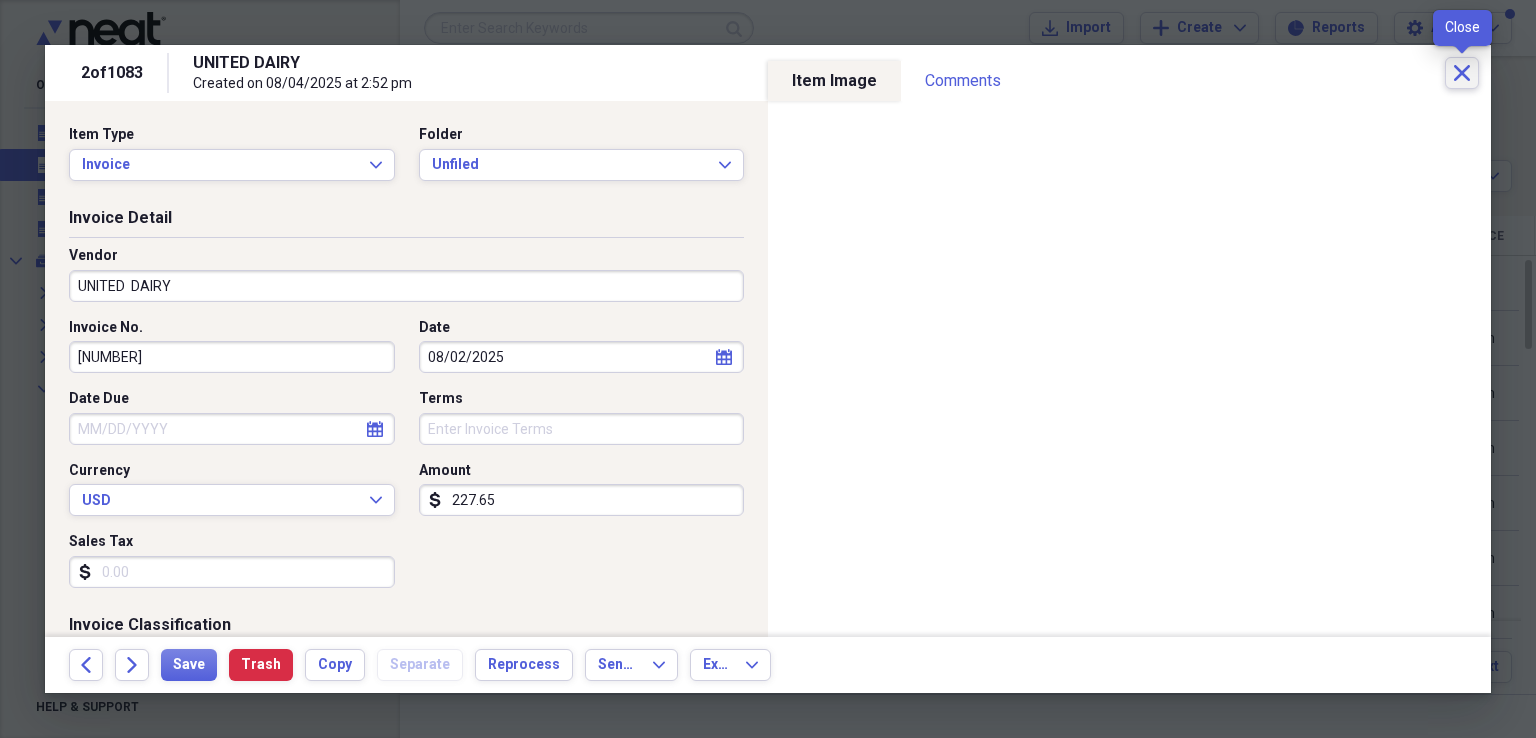 click on "Close" 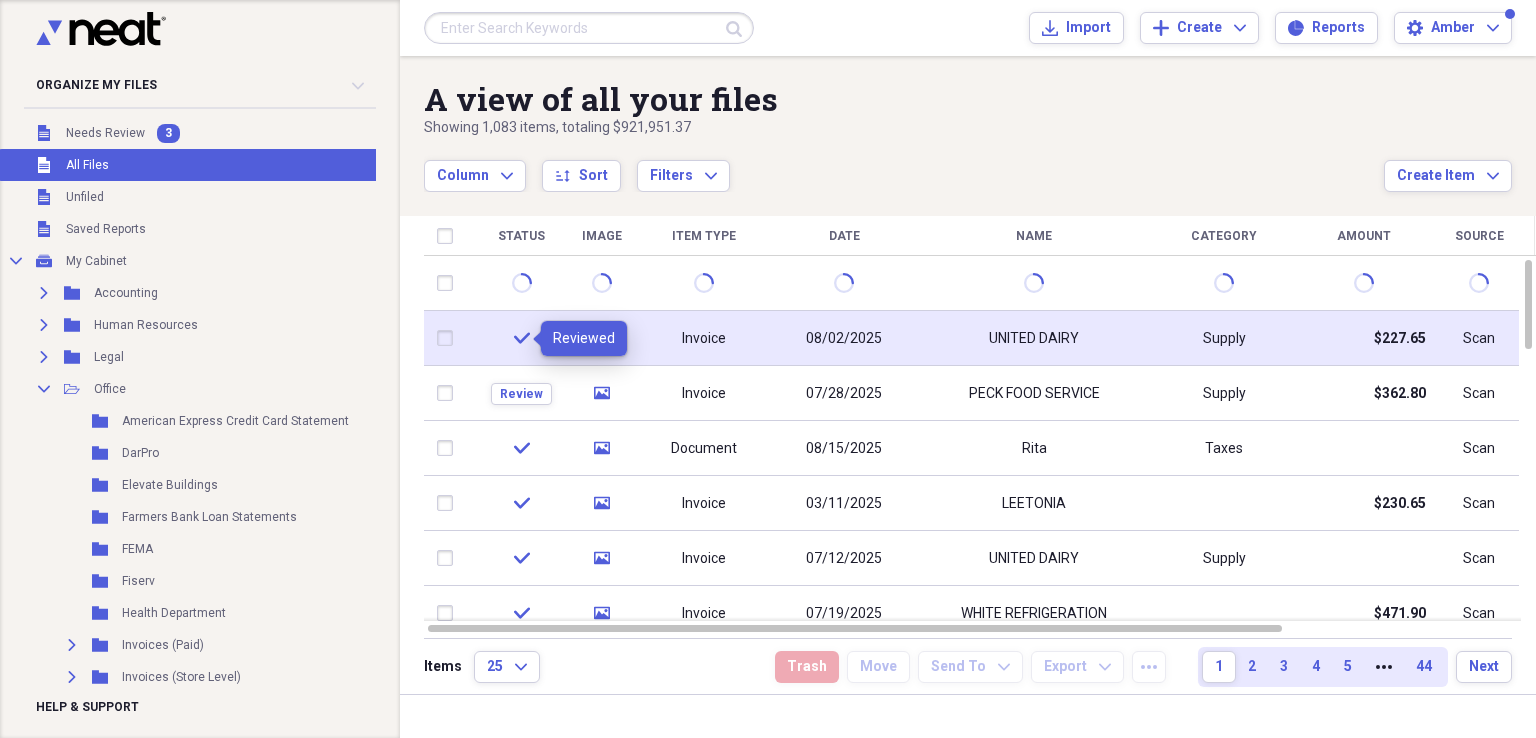 click on "check" 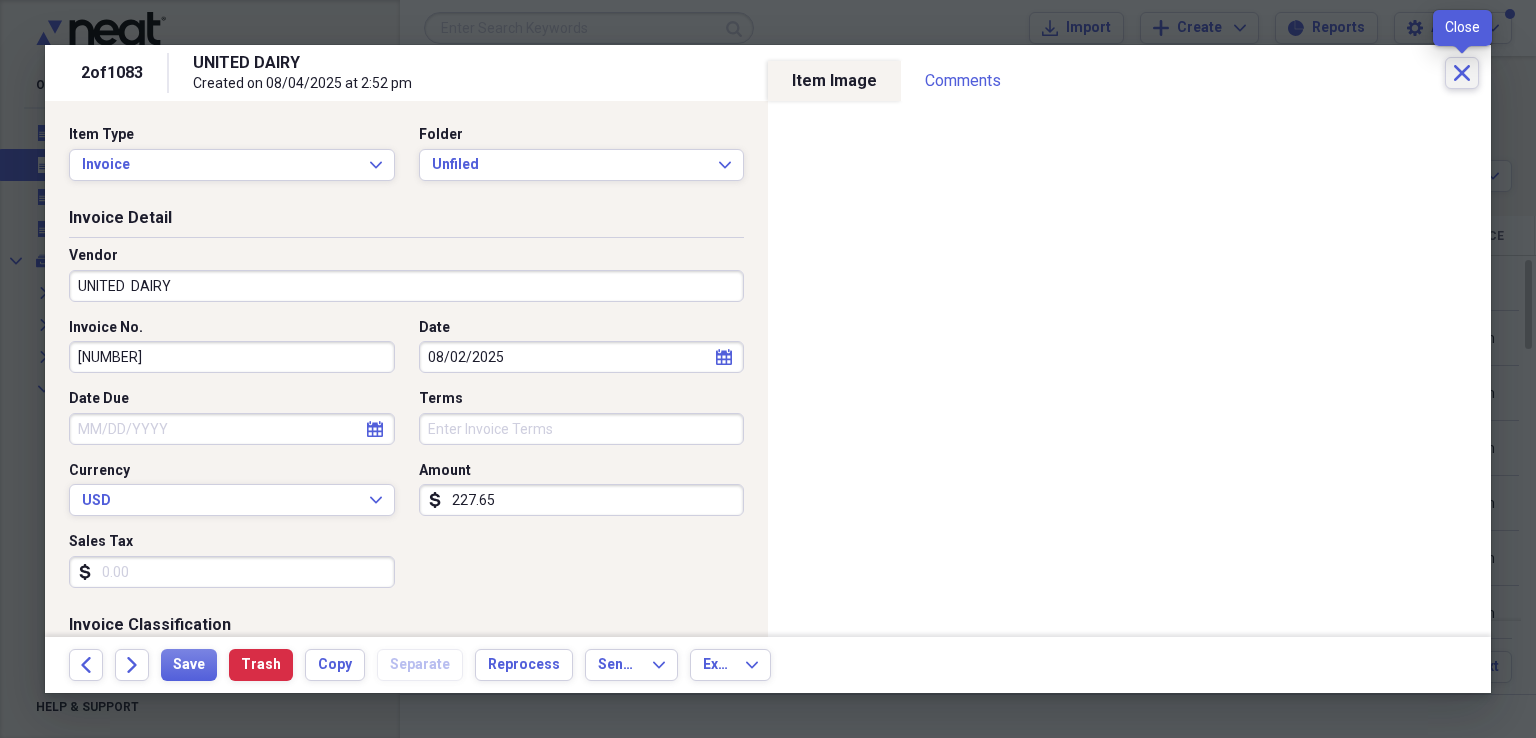 click on "Close" 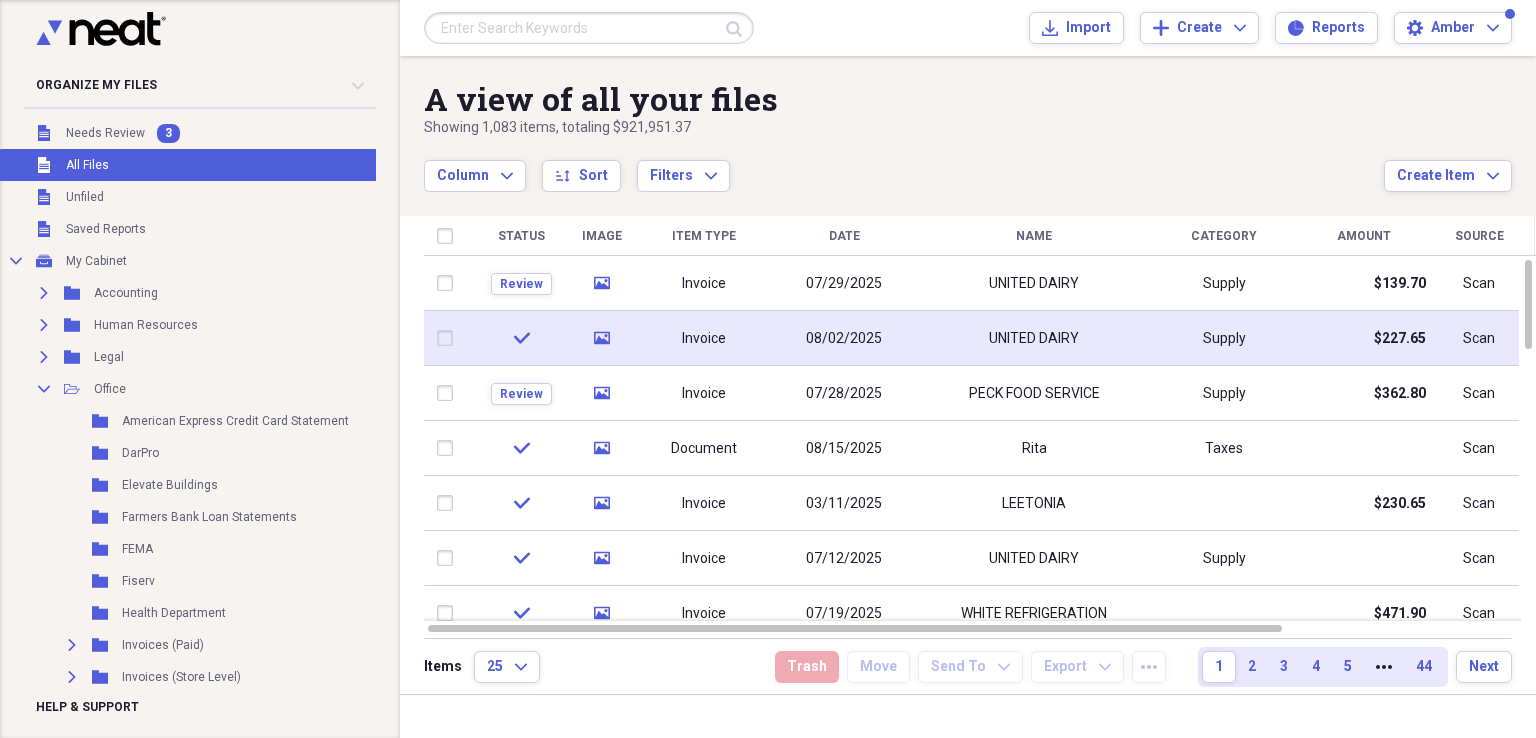 click at bounding box center (449, 338) 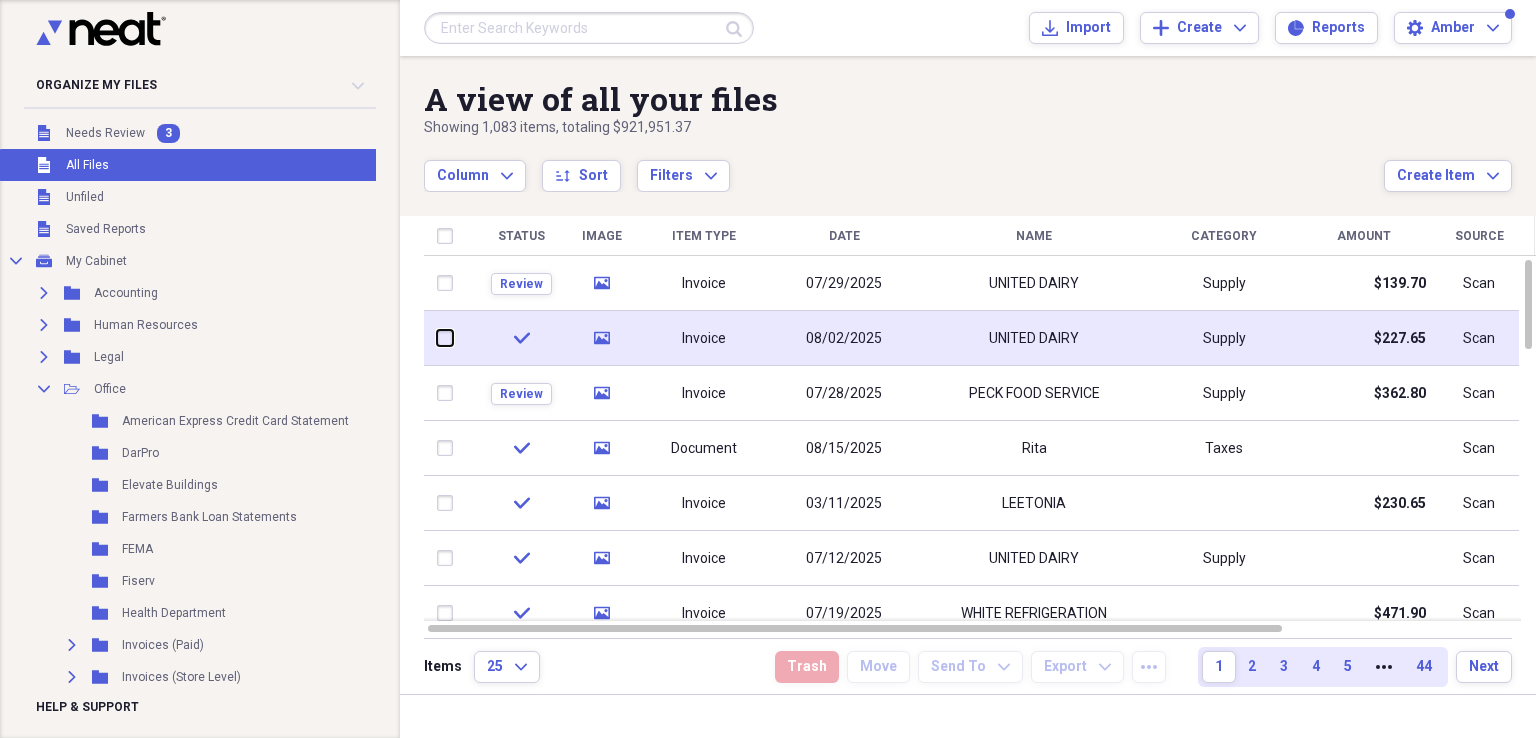 click at bounding box center [437, 338] 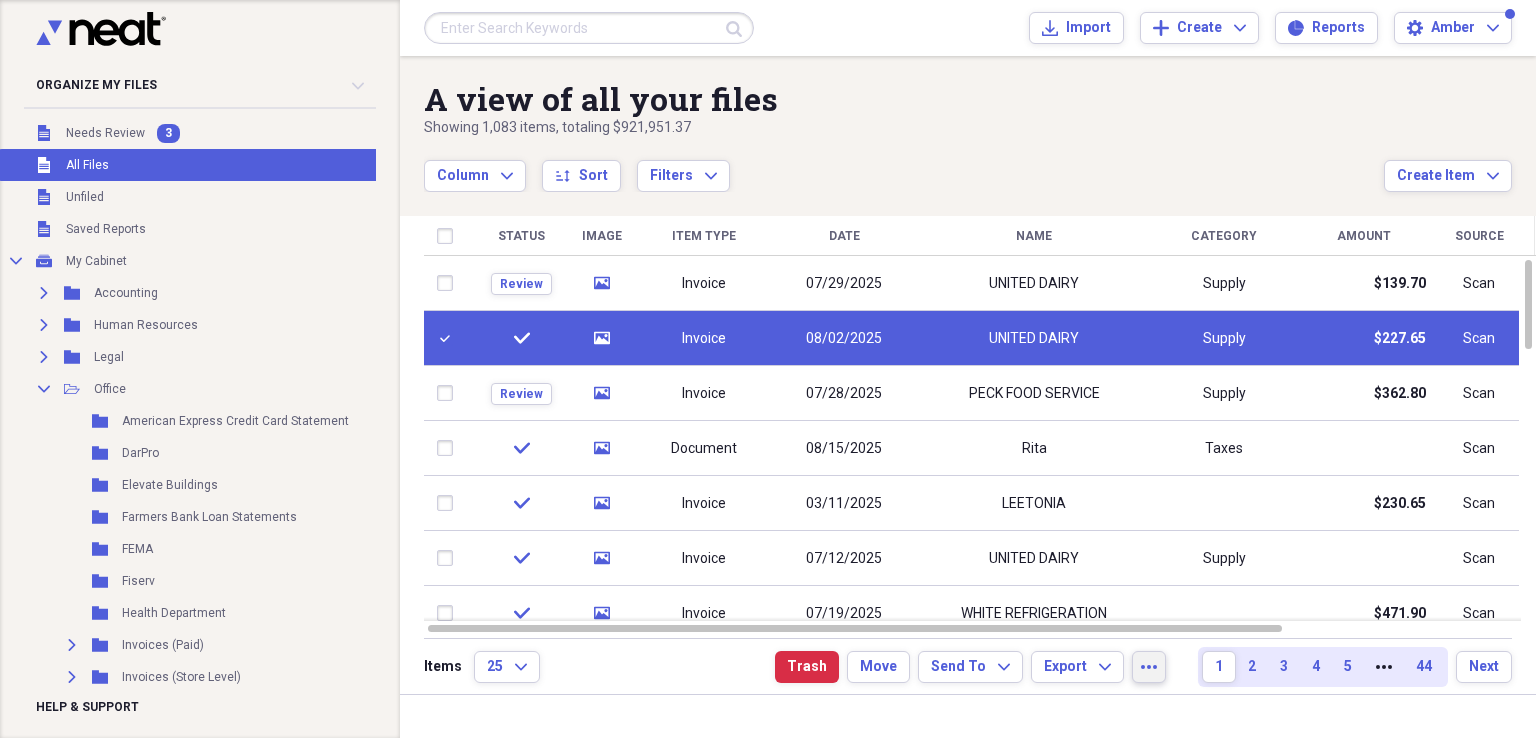 click on "more" 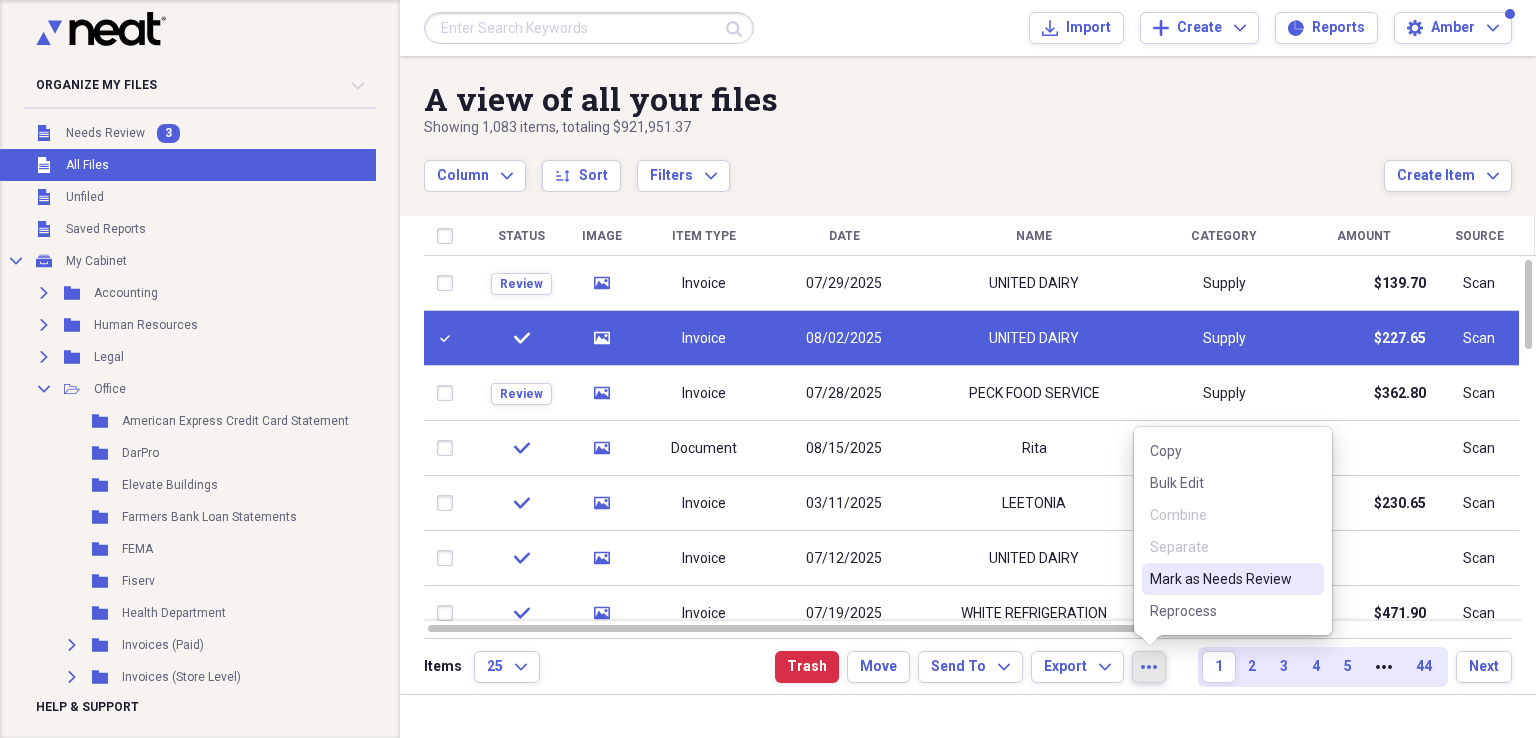 click on "Mark as Needs Review" at bounding box center [1221, 579] 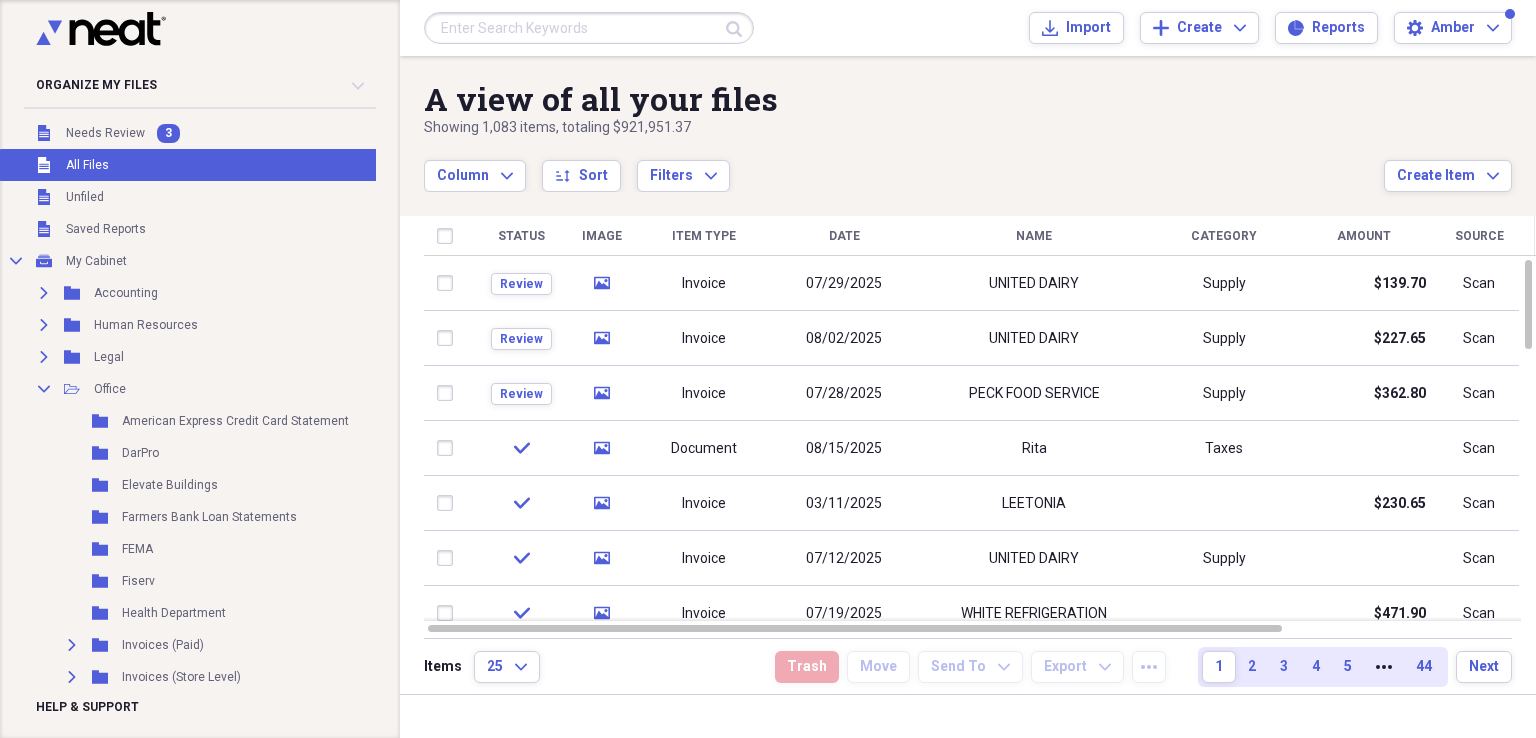 checkbox on "false" 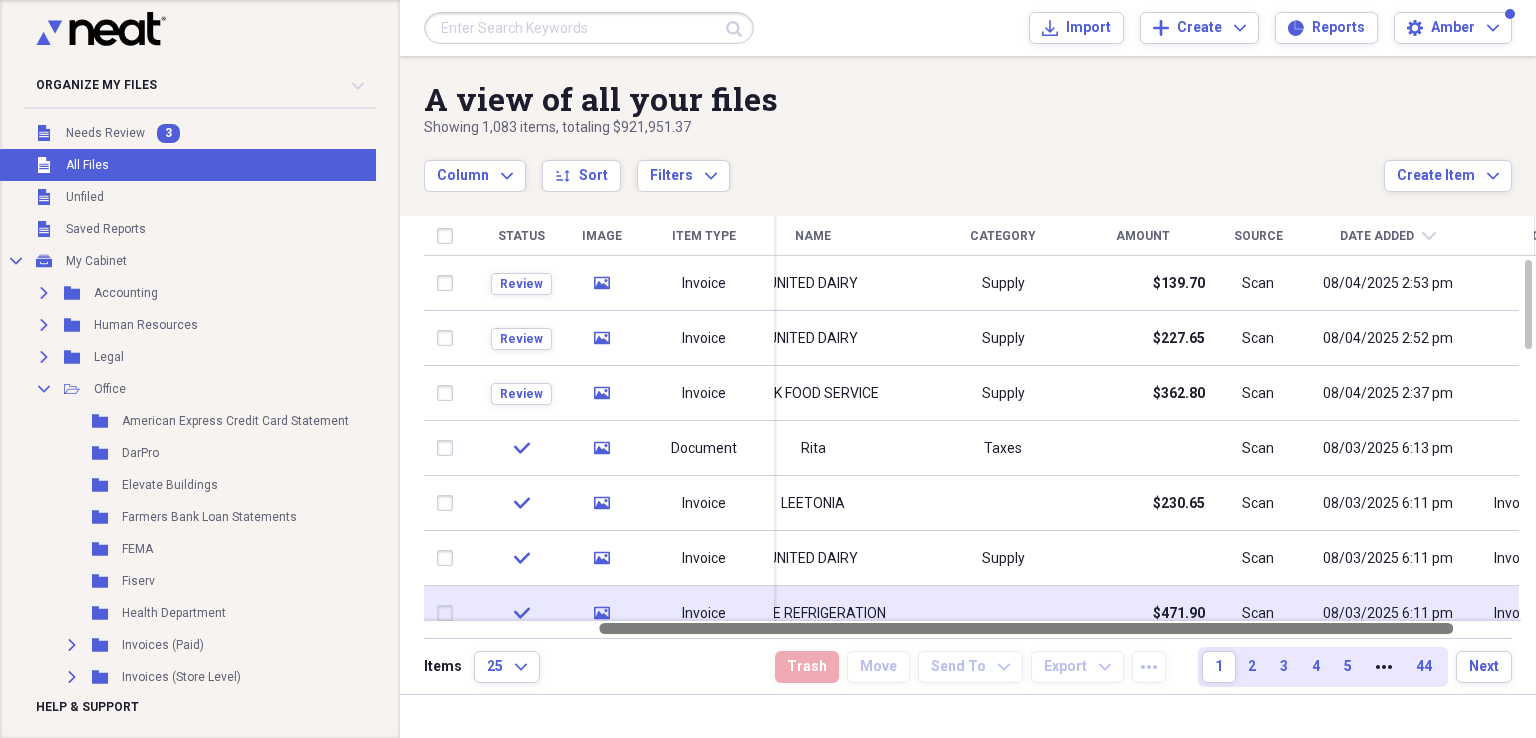 drag, startPoint x: 1205, startPoint y: 624, endPoint x: 1380, endPoint y: 603, distance: 176.2555 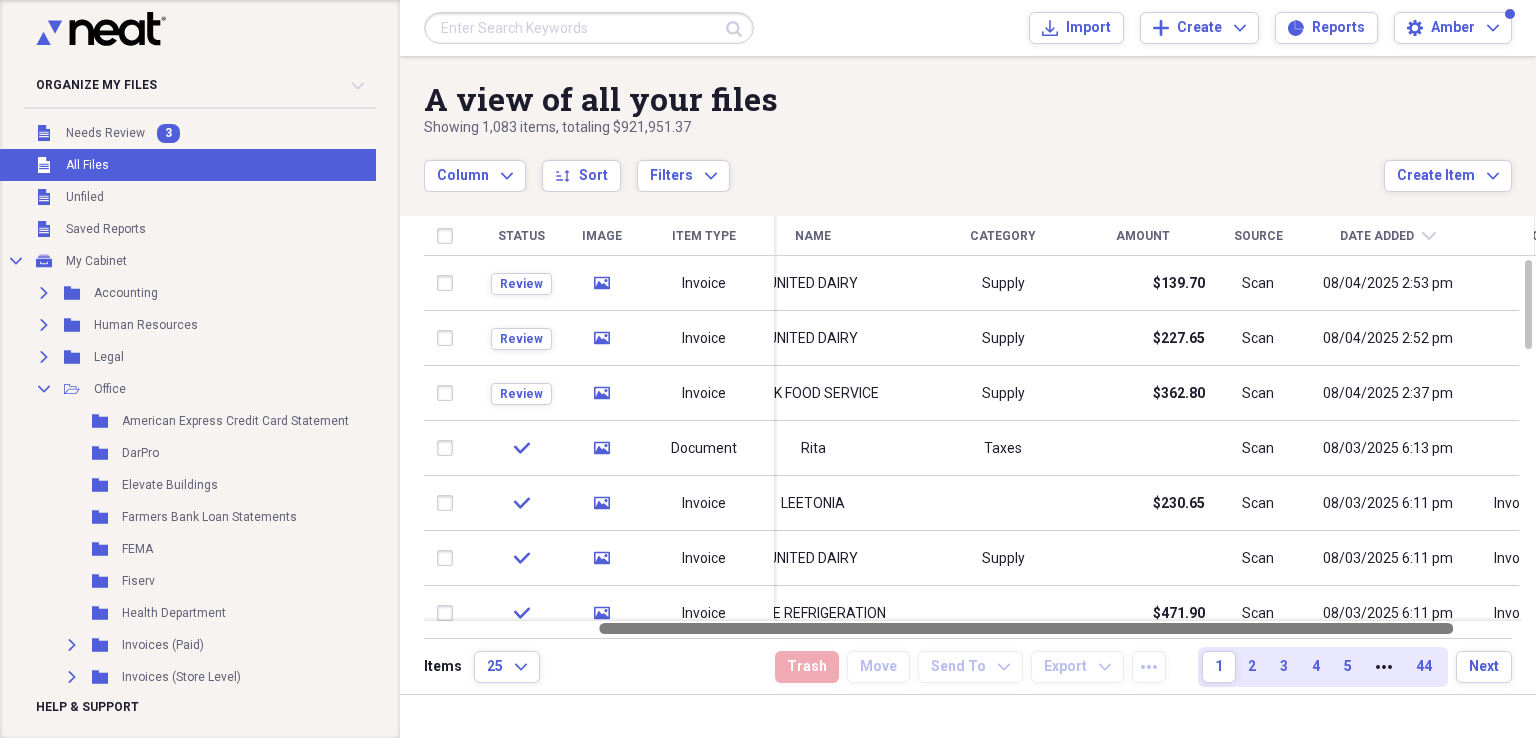 drag, startPoint x: 1407, startPoint y: 627, endPoint x: 1520, endPoint y: 633, distance: 113.15918 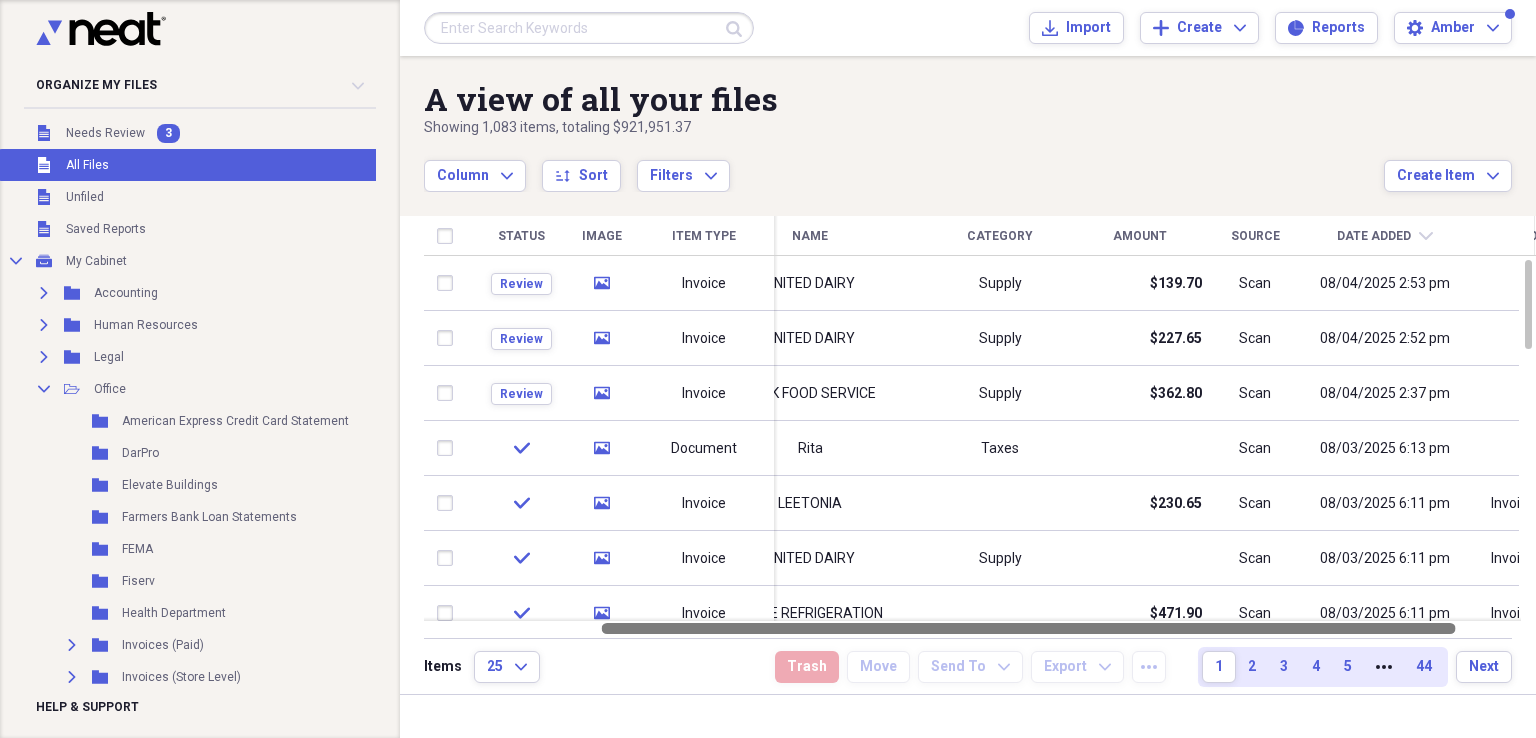 drag, startPoint x: 1520, startPoint y: 633, endPoint x: 1177, endPoint y: 628, distance: 343.03644 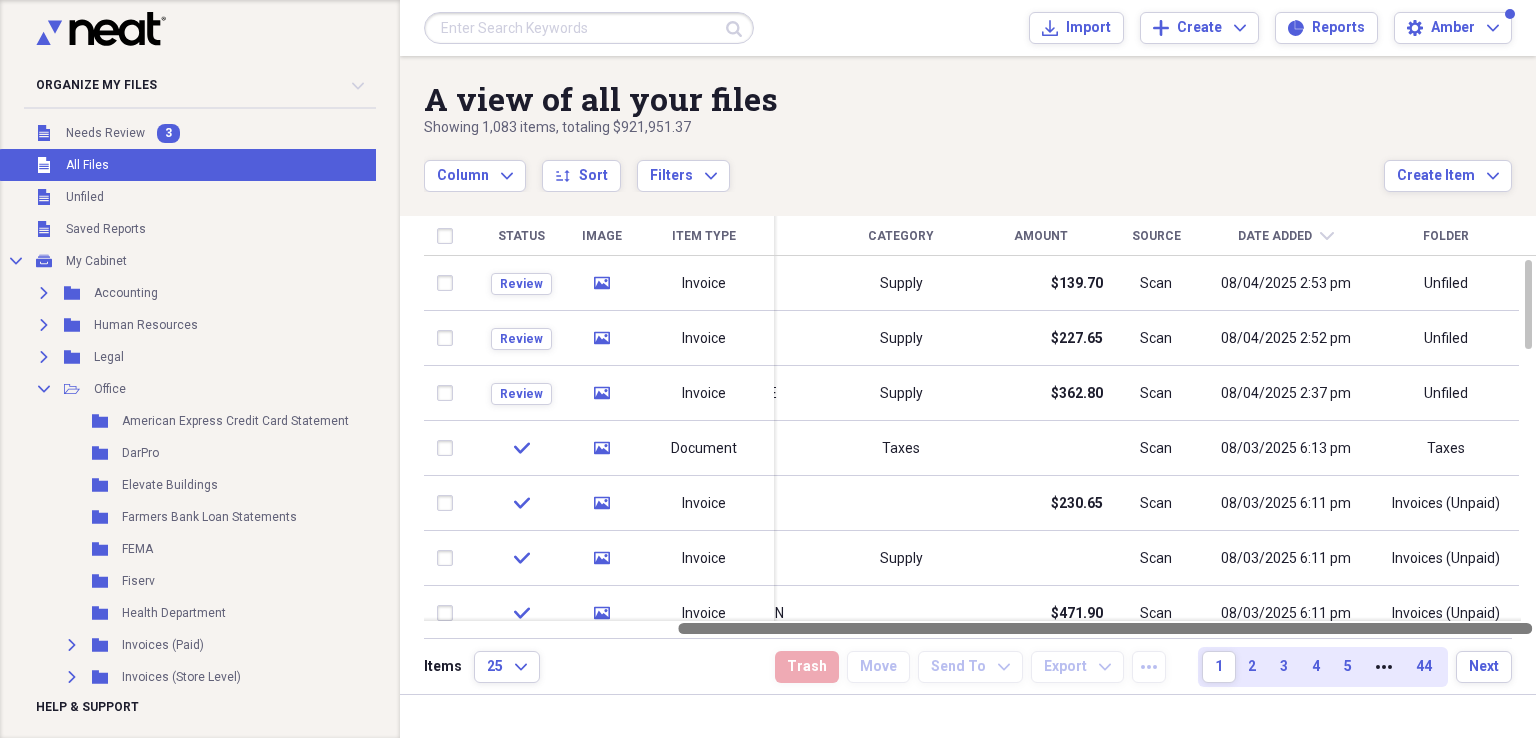 drag, startPoint x: 1179, startPoint y: 630, endPoint x: 1375, endPoint y: 632, distance: 196.01021 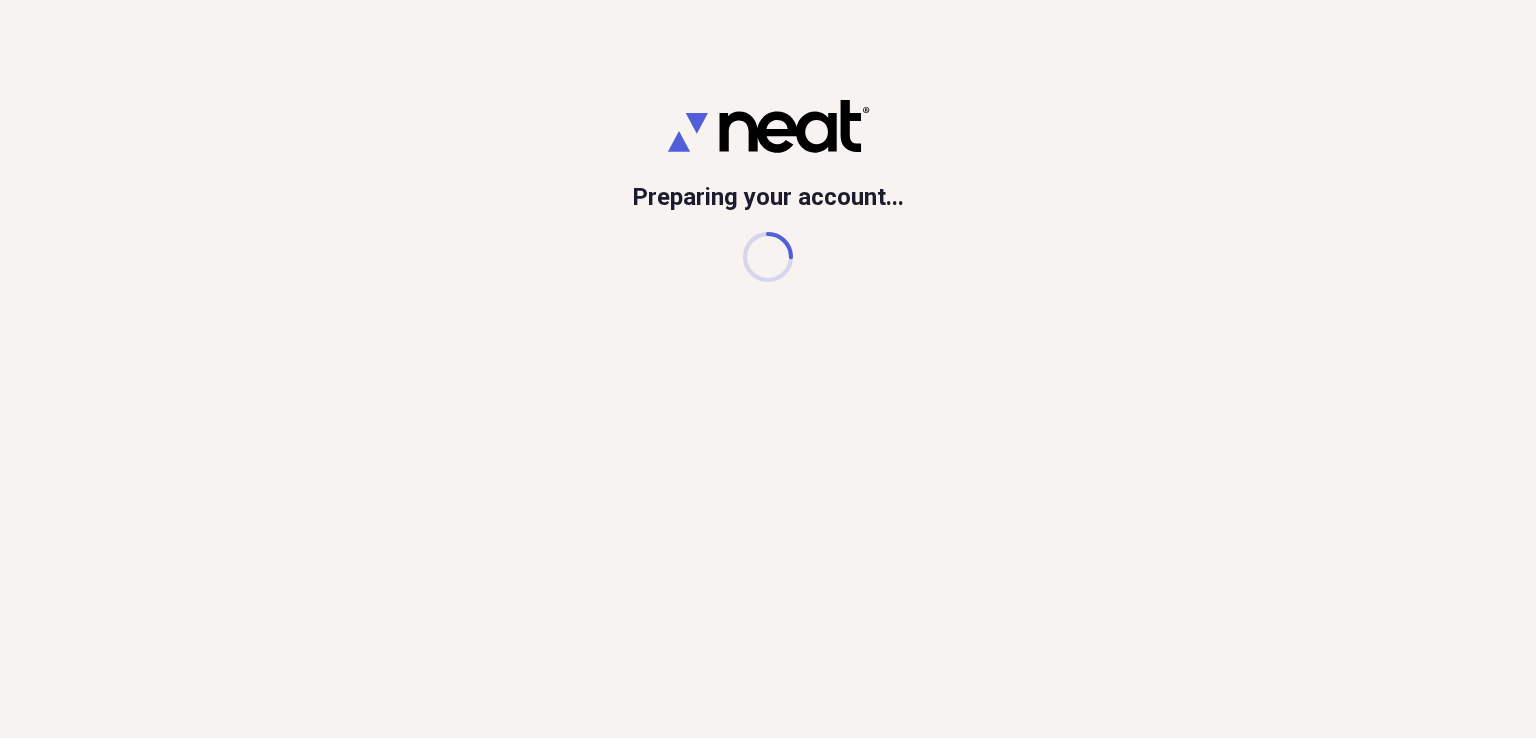 scroll, scrollTop: 0, scrollLeft: 0, axis: both 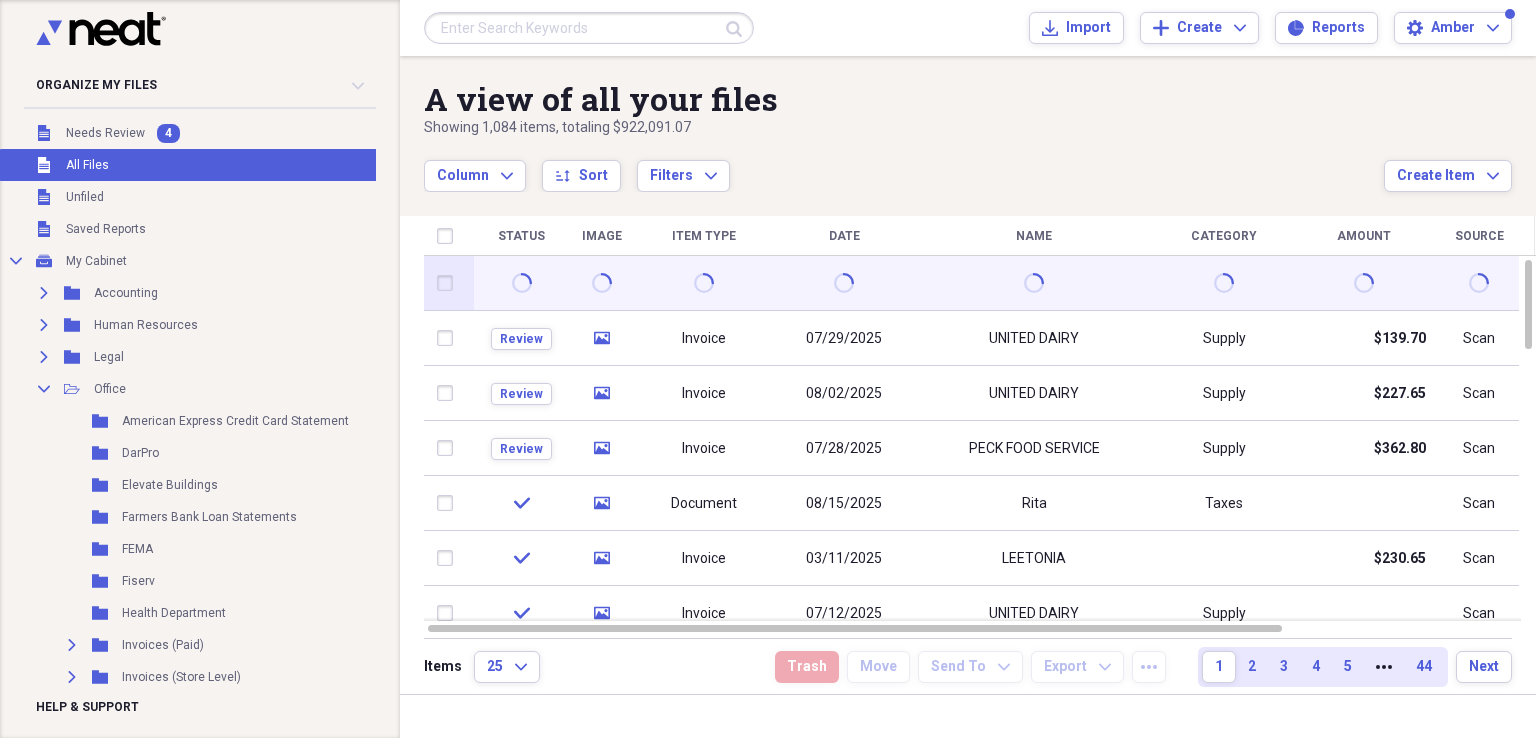 click 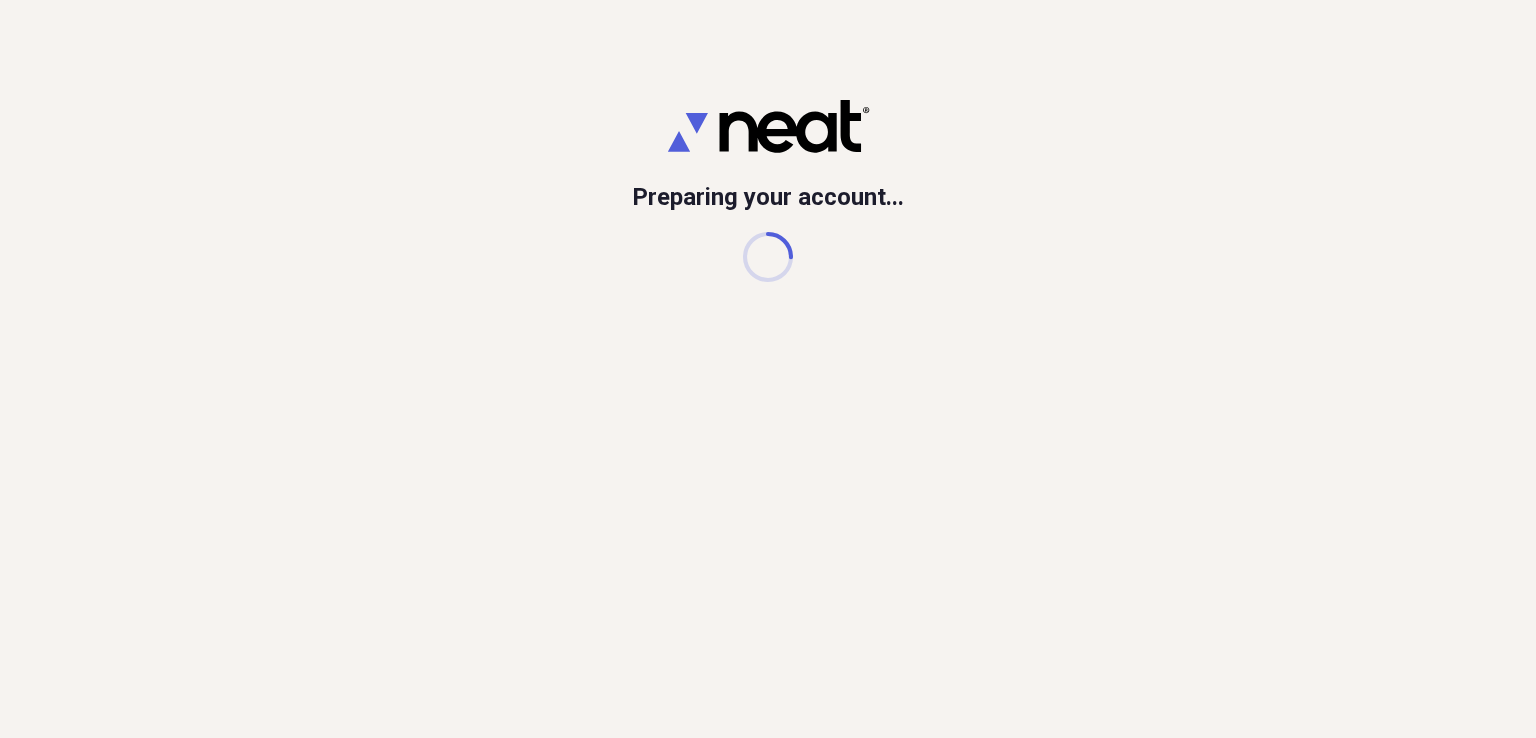 scroll, scrollTop: 0, scrollLeft: 0, axis: both 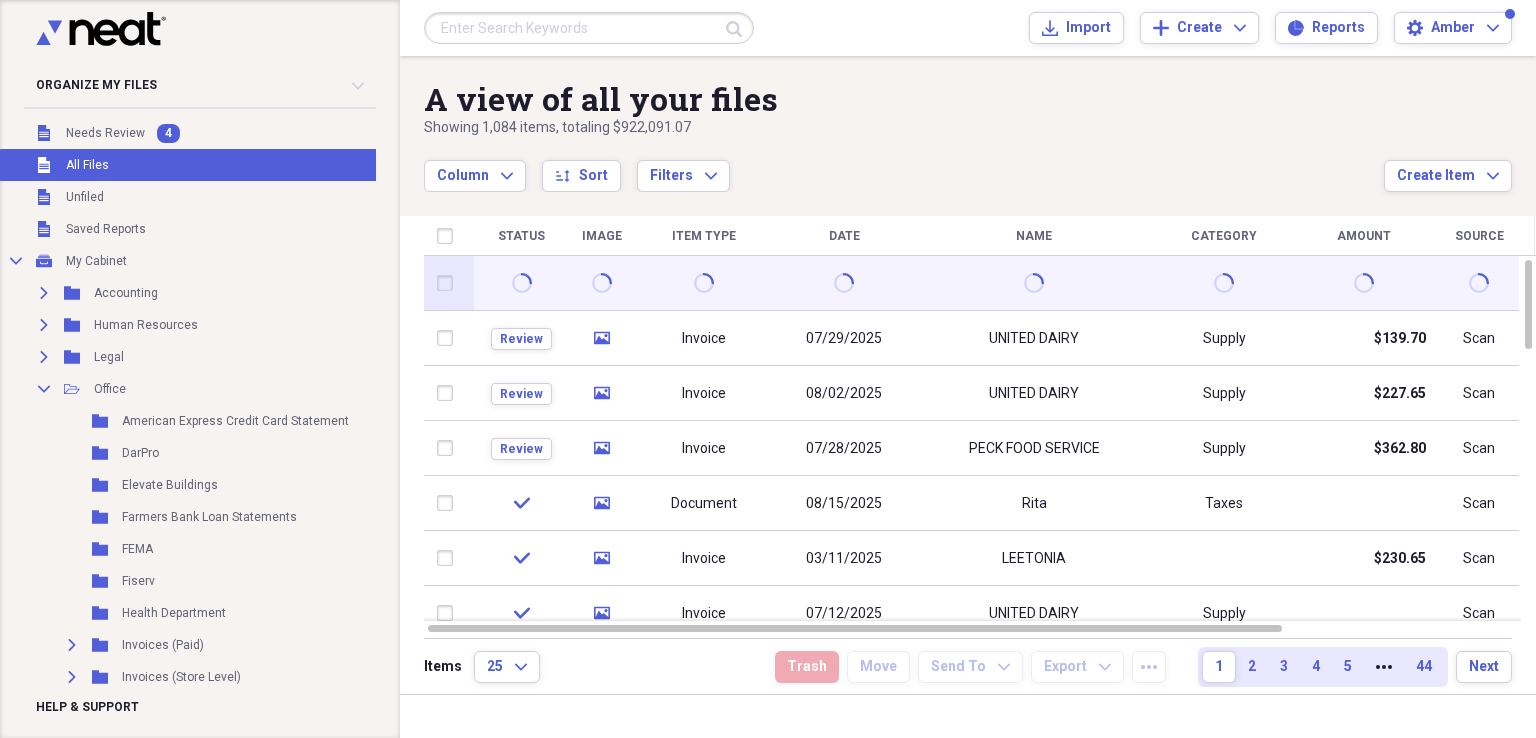 click at bounding box center [449, 283] 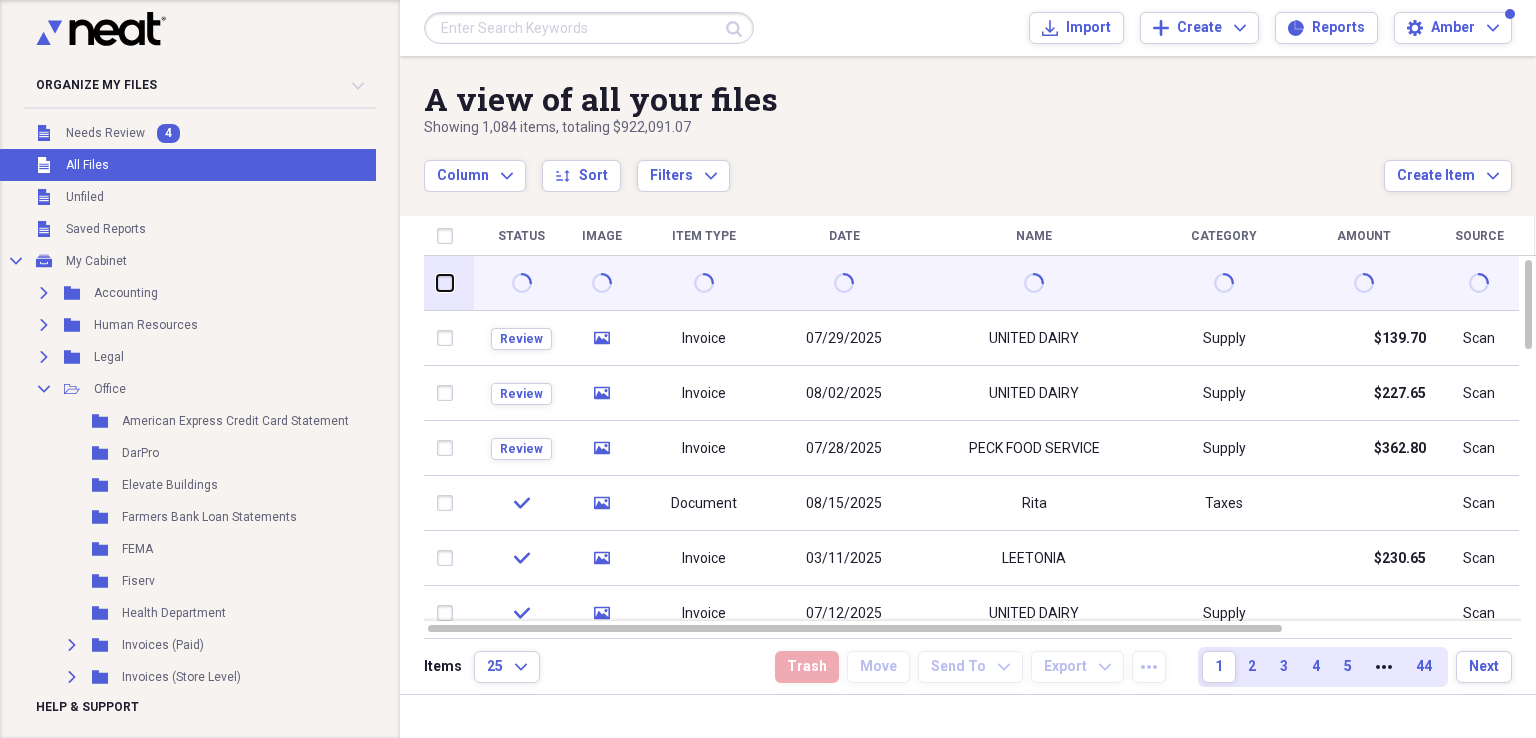 click at bounding box center [437, 283] 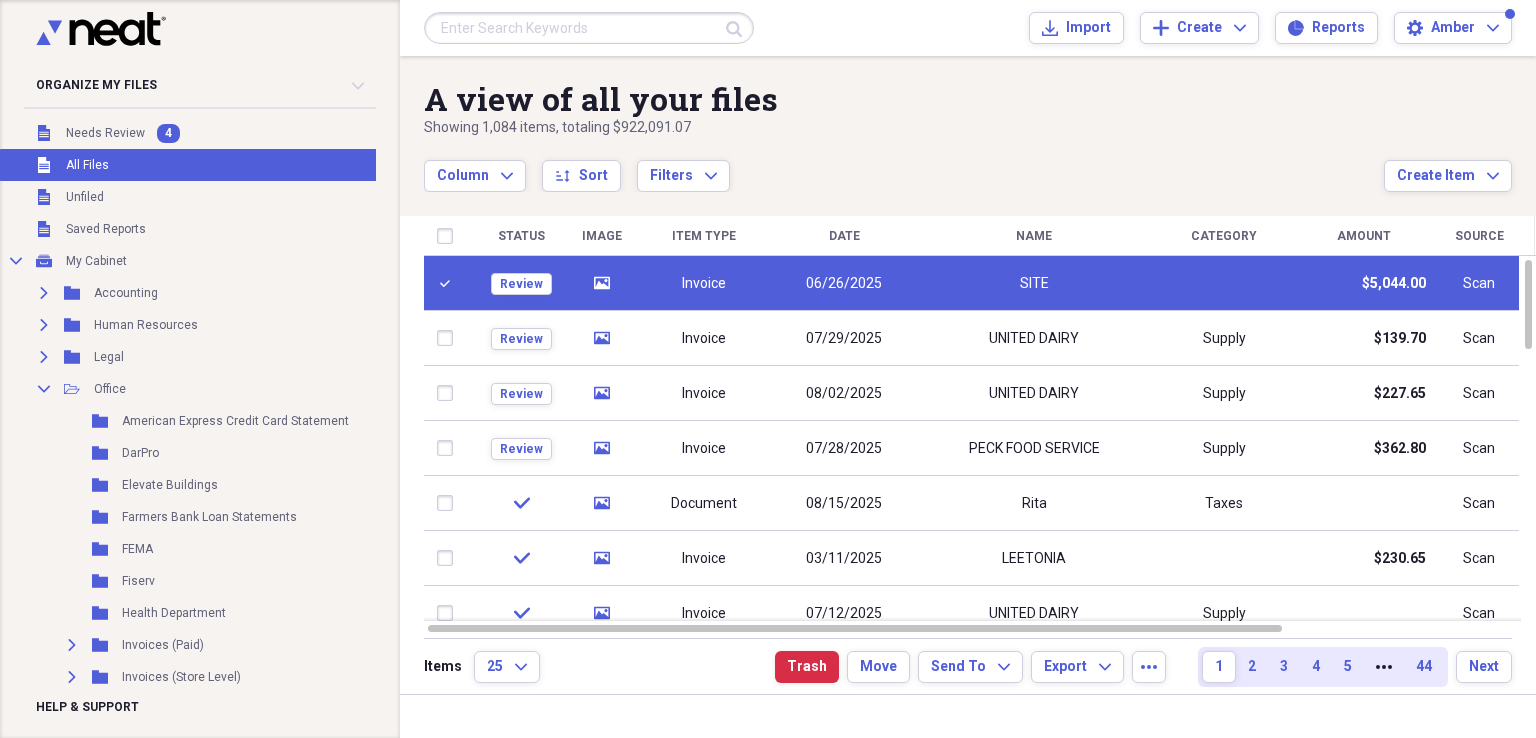 click on "Invoice" at bounding box center (704, 283) 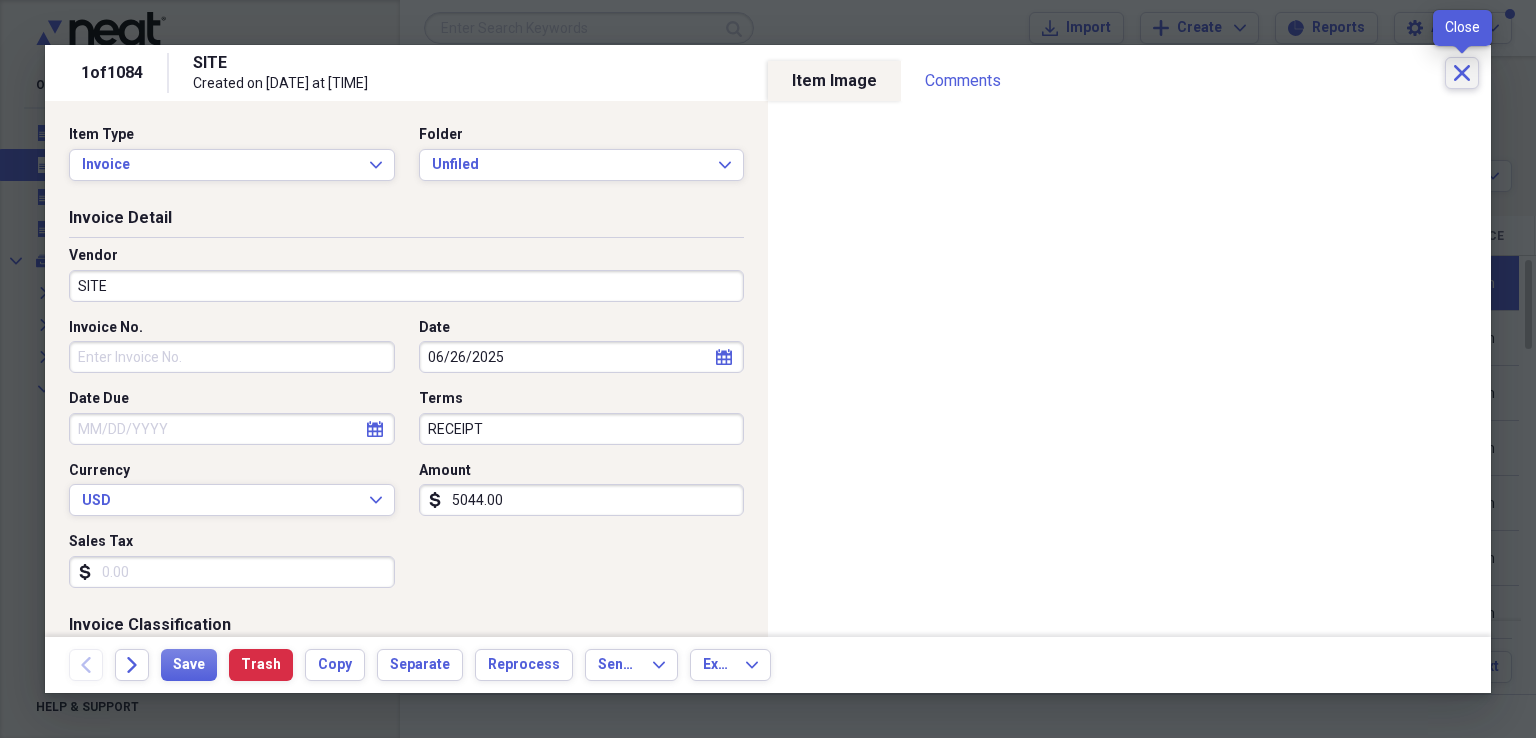 click on "Close" 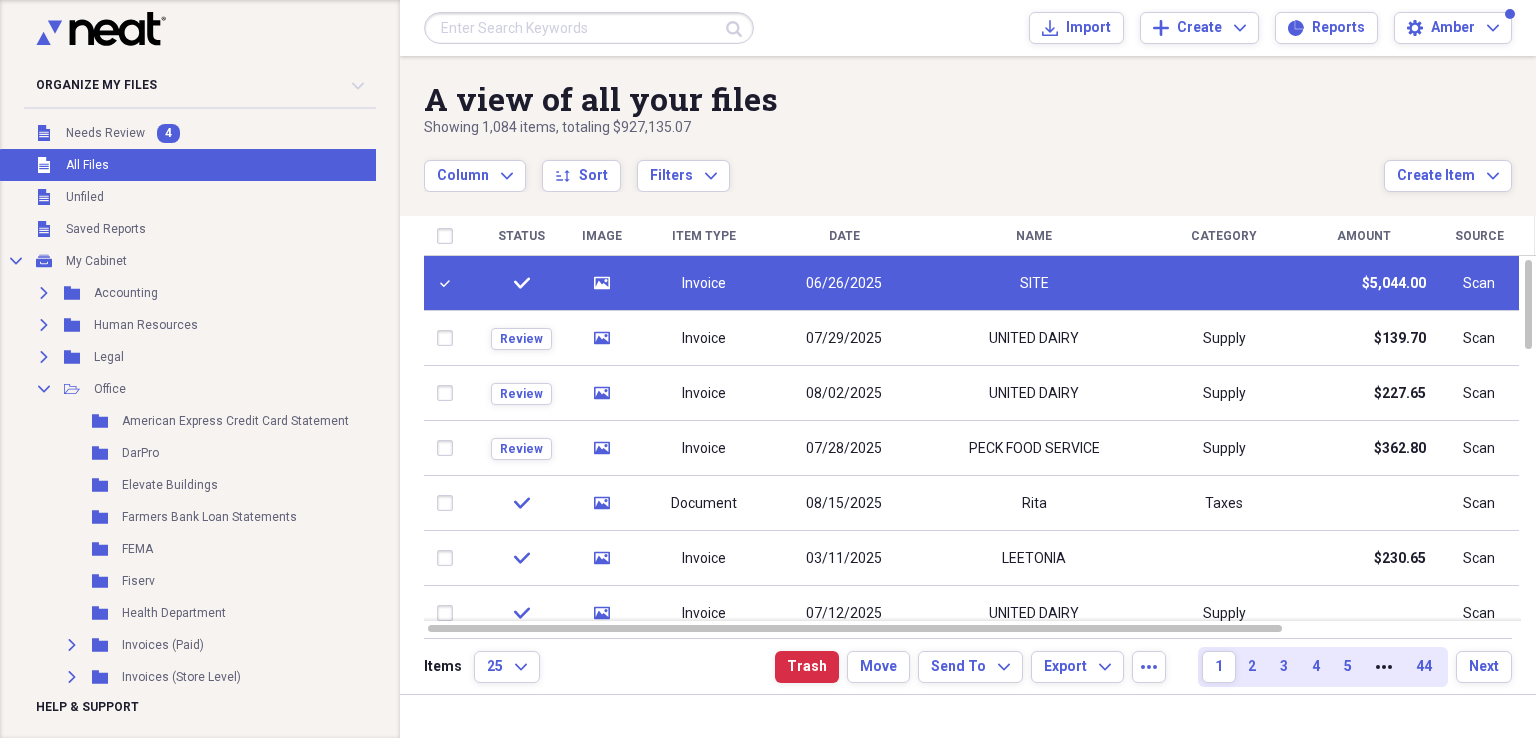 click on "check" at bounding box center [521, 283] 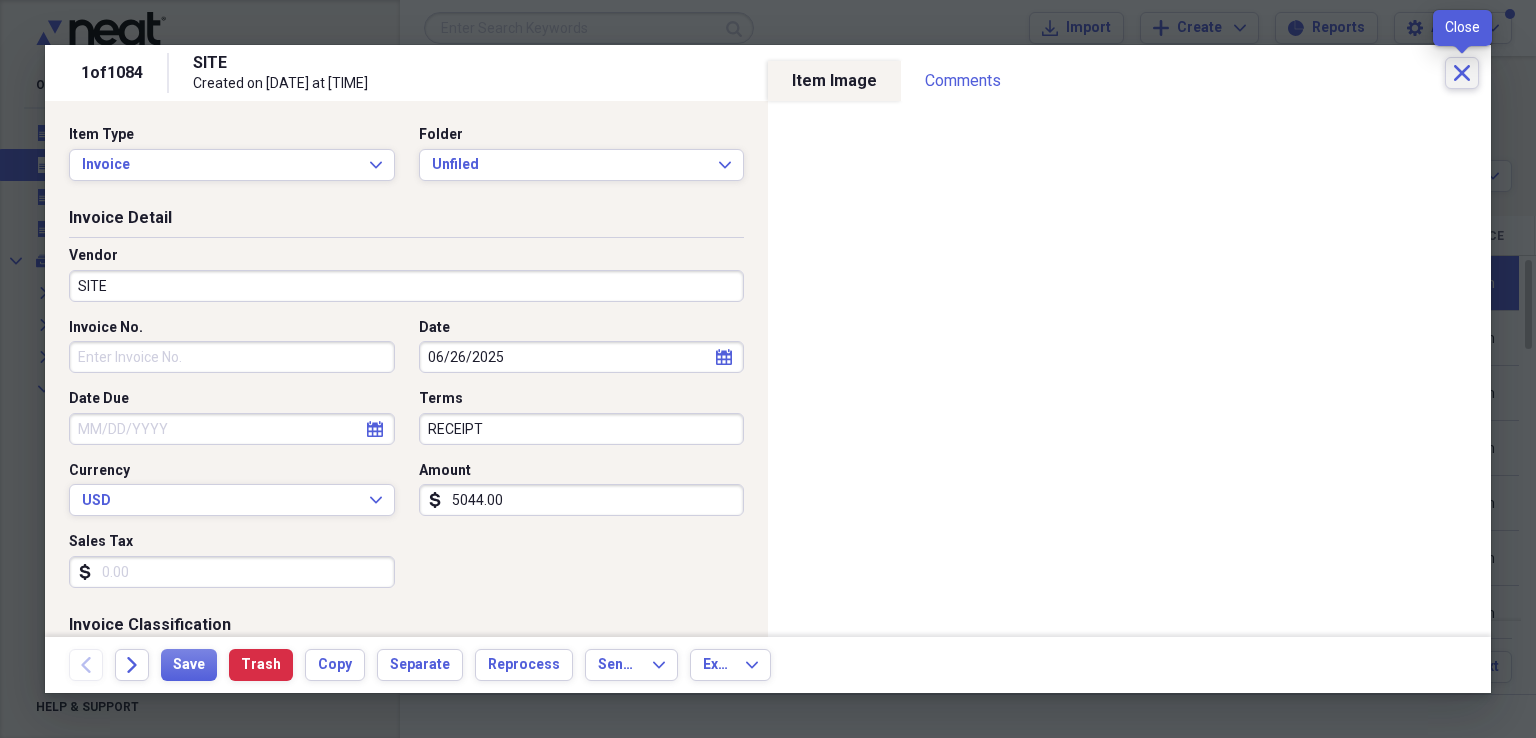 click on "Close" 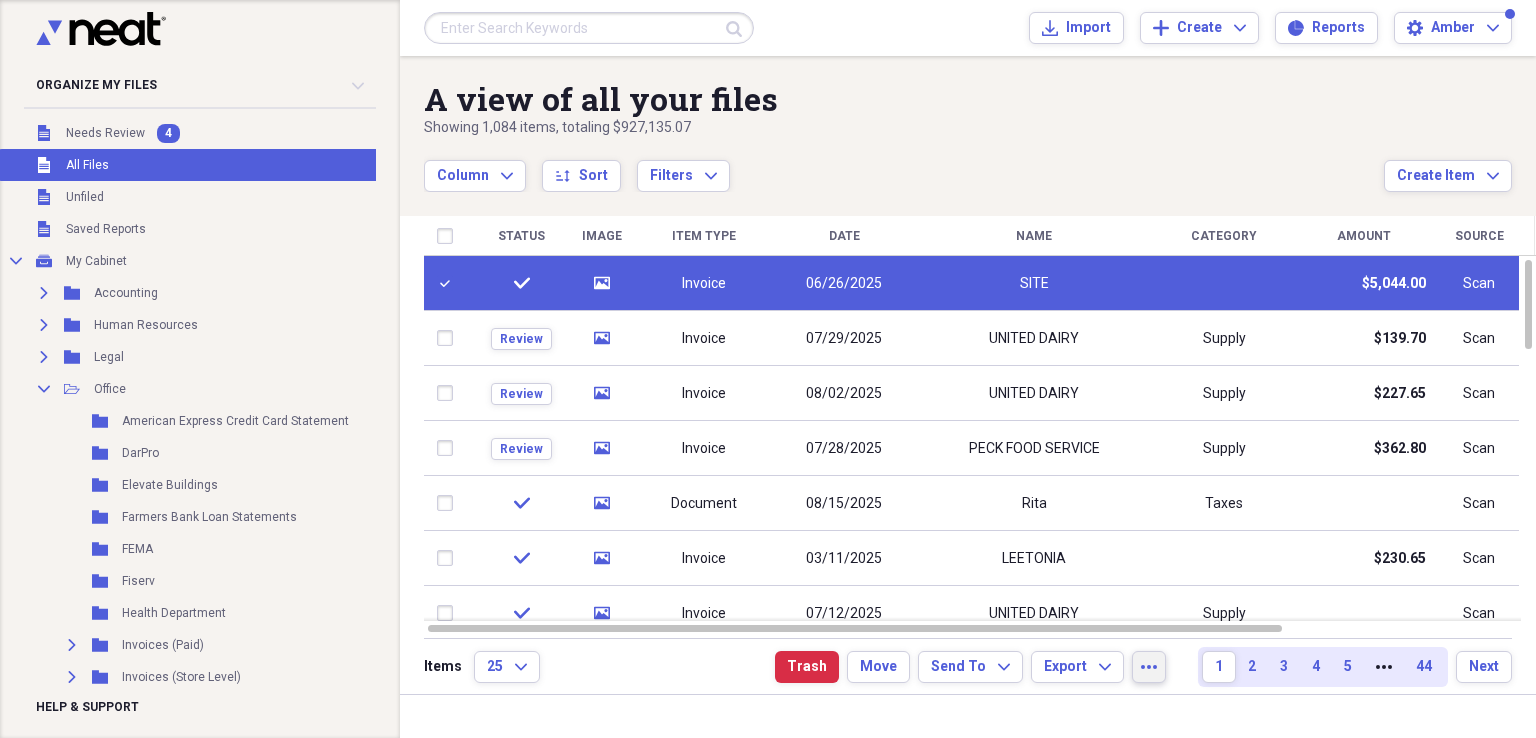 click on "more" at bounding box center (1149, 667) 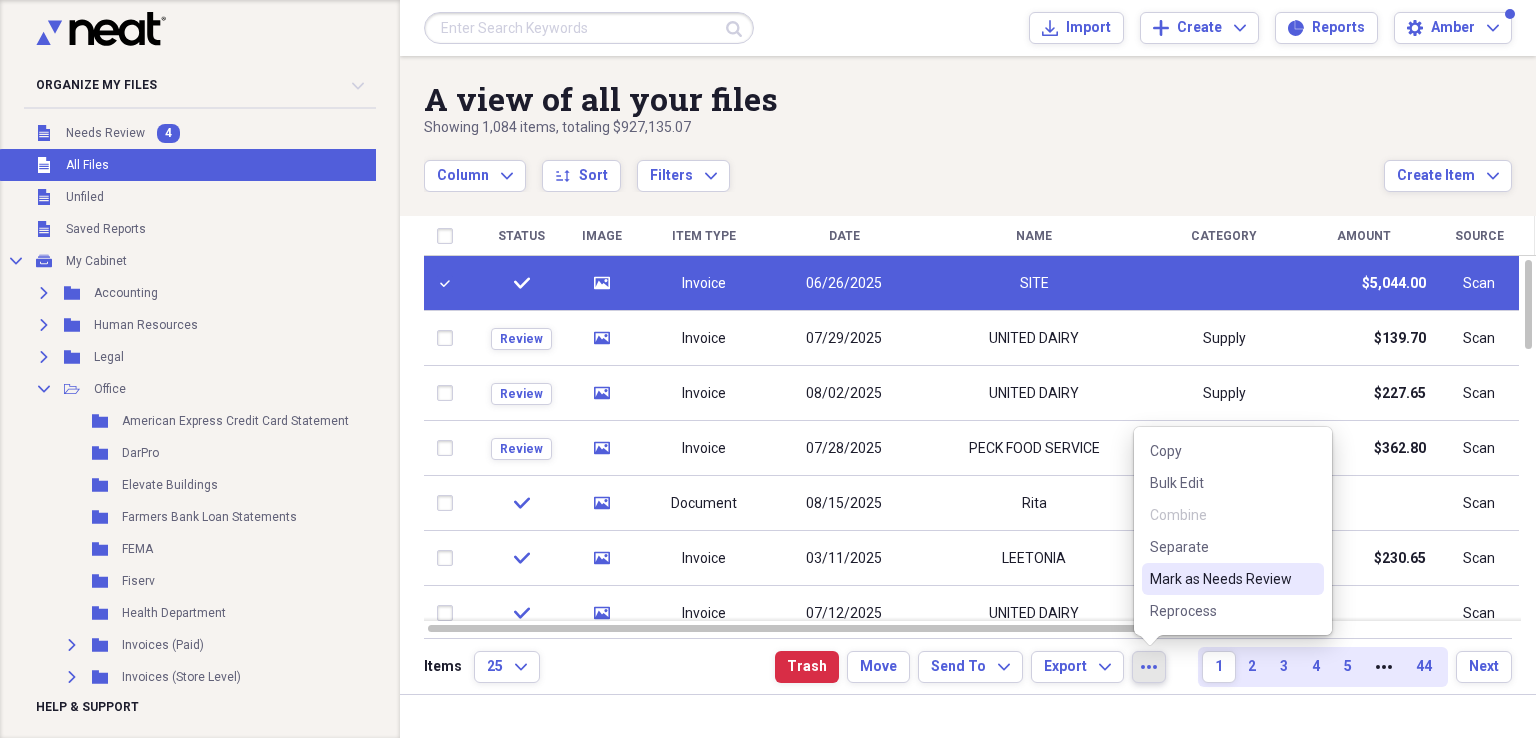 click on "Mark as Needs Review" at bounding box center [1221, 579] 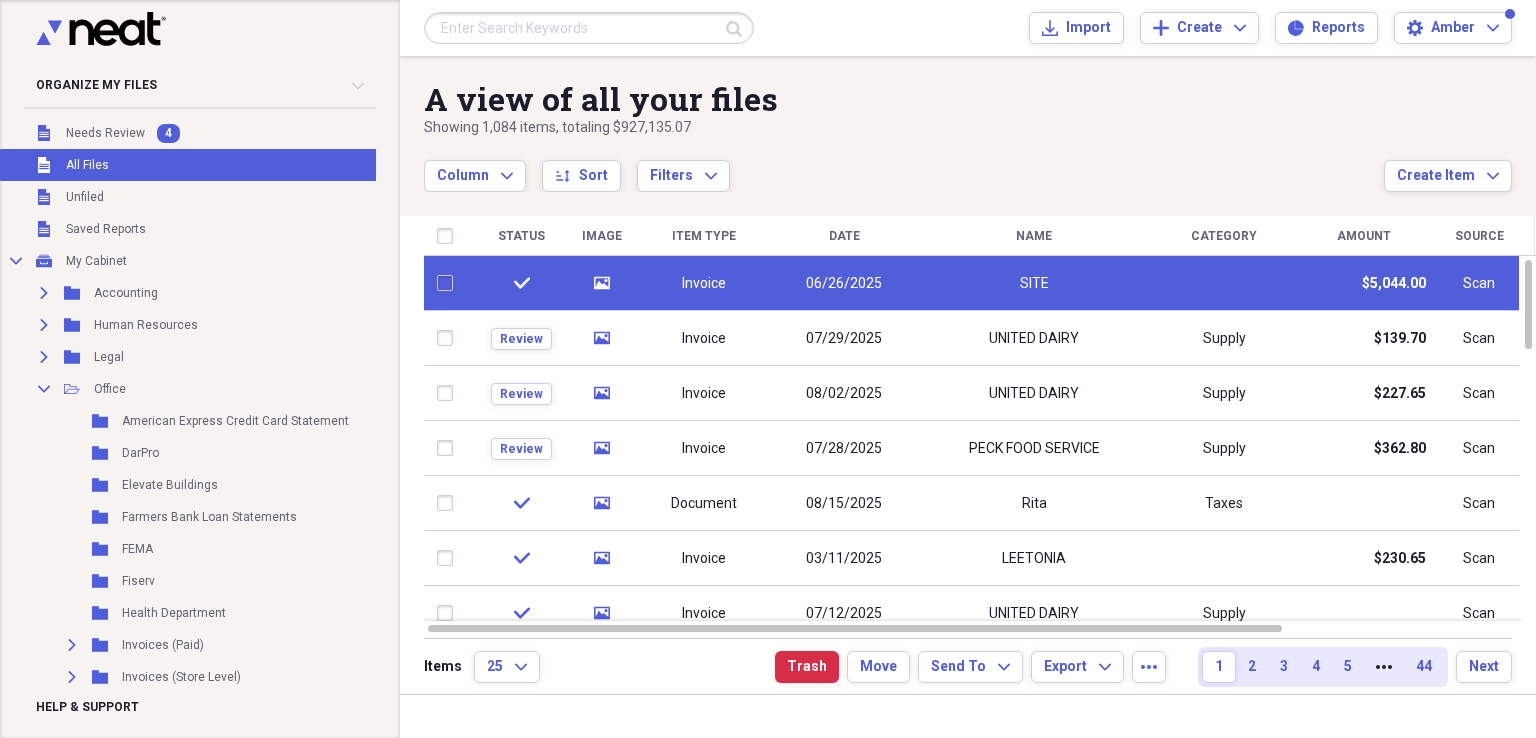 checkbox on "false" 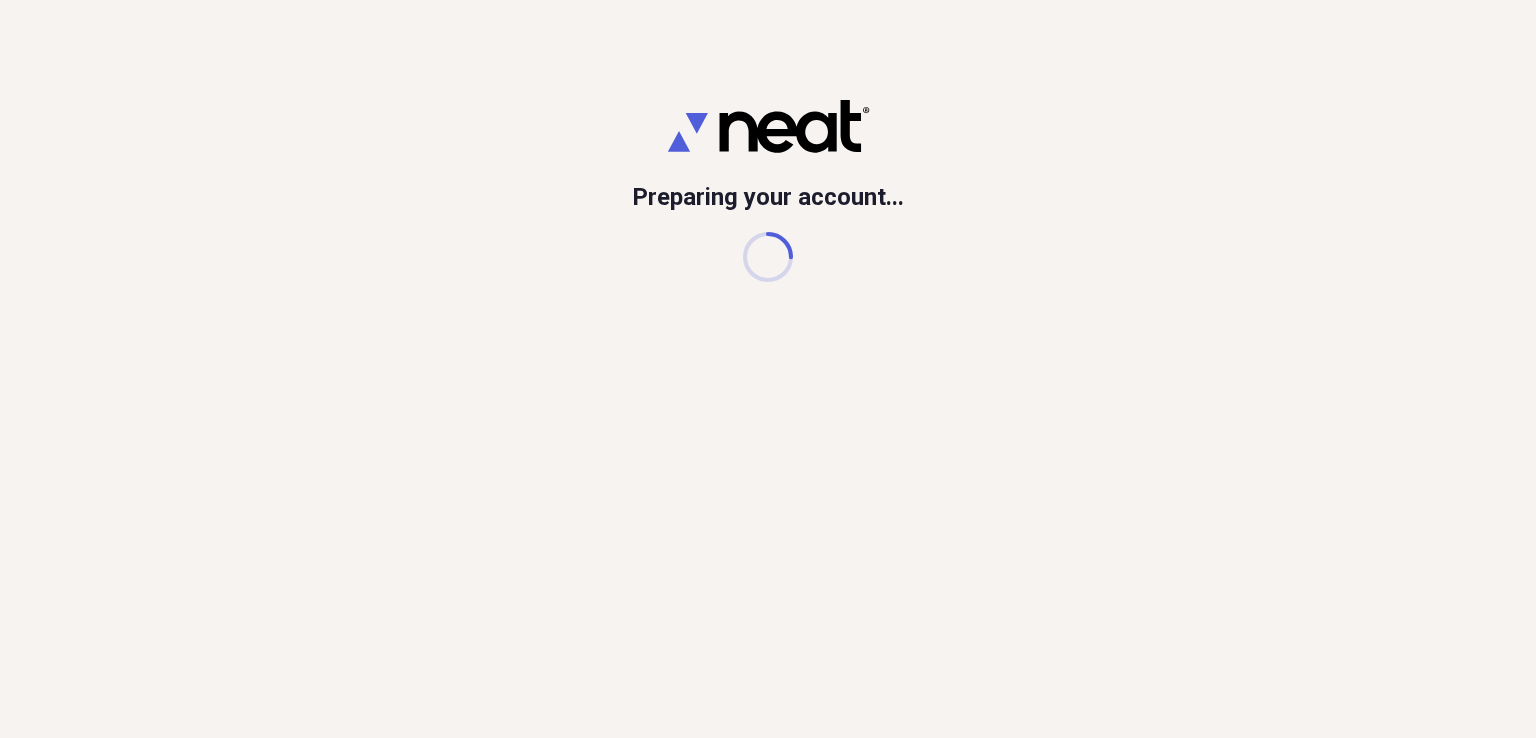 scroll, scrollTop: 0, scrollLeft: 0, axis: both 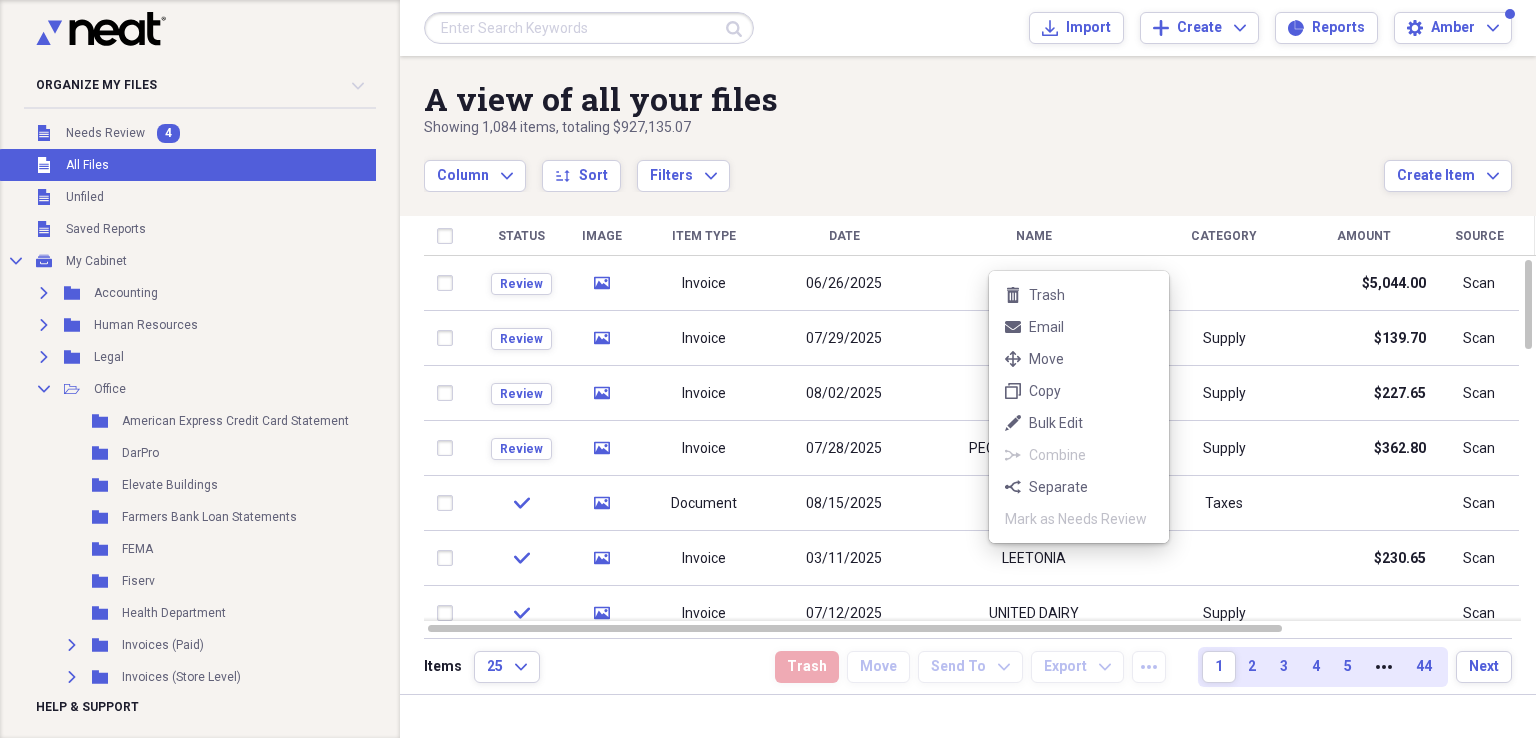 click on "Organize My Files 4 Collapse Unfiled Needs Review 4 Unfiled All Files Unfiled Unfiled Unfiled Saved Reports Collapse My Cabinet My Cabinet Add Folder Expand Folder Accounting Add Folder Expand Folder Human Resources Add Folder Expand Folder Legal Add Folder Collapse Open Folder Office Add Folder Folder American Express Credit Card Statement Add Folder Folder DarPro Add Folder Folder Elevate Buildings Add Folder Folder Farmers Bank Loan Statements Add Folder Folder FEMA Add Folder Folder Fiserv Add Folder Folder Health Department Add Folder Expand Folder Invoices (Paid) Add Folder Expand Folder Invoices (Store Level) Add Folder Folder Invoices (Unpaid) Add Folder Folder Loan Depot Add Folder Folder Medical Add Folder Folder PAR Add Folder Folder Schedules Add Folder Folder Taxes Add Folder Collapse Trash Trash Folder Blanton, Sean Folder Mixter, Adara Folder Protech Help & Support Submit Import Import Add Create Expand Reports Reports Settings Amber Expand A view of all your files Showing 1,084 items Column 25" at bounding box center [768, 369] 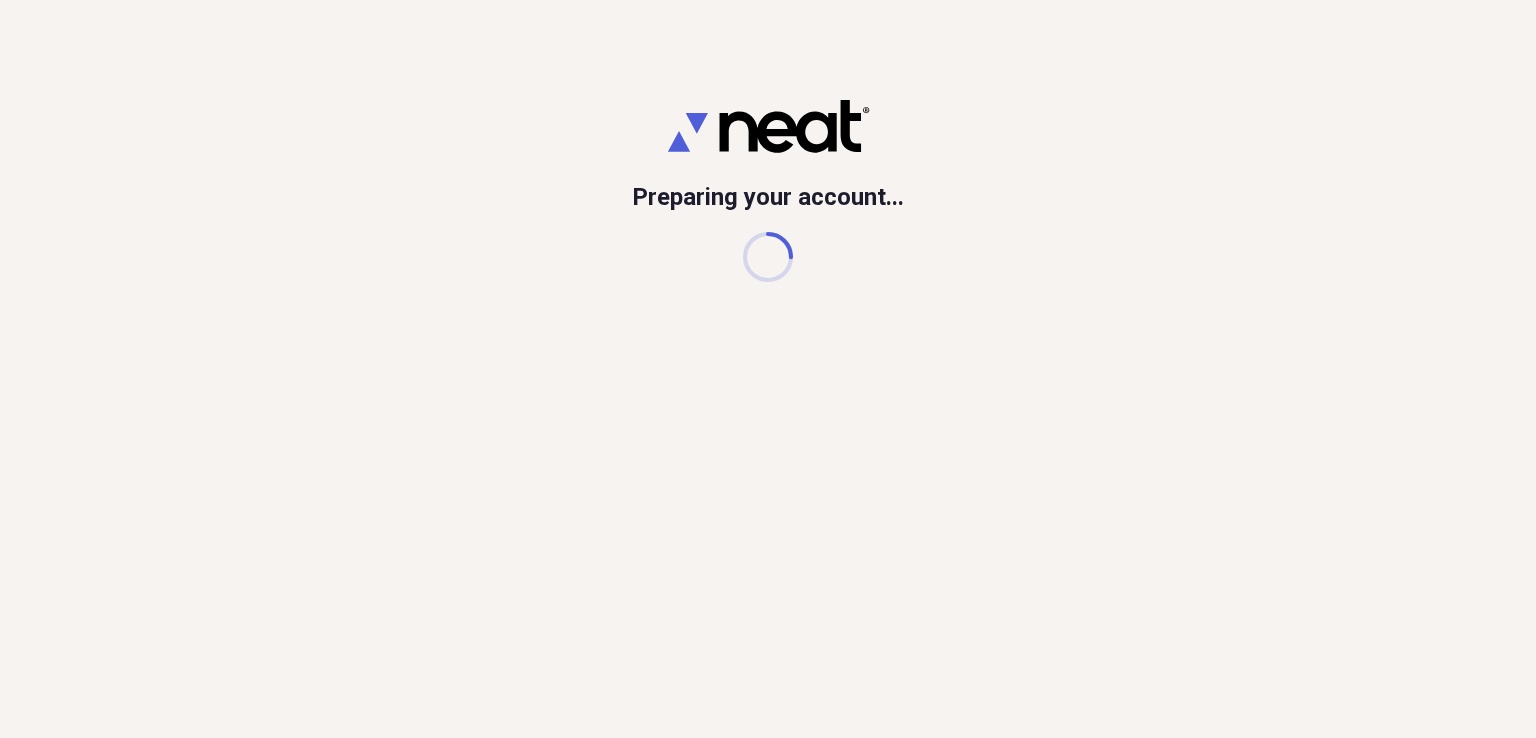 scroll, scrollTop: 0, scrollLeft: 0, axis: both 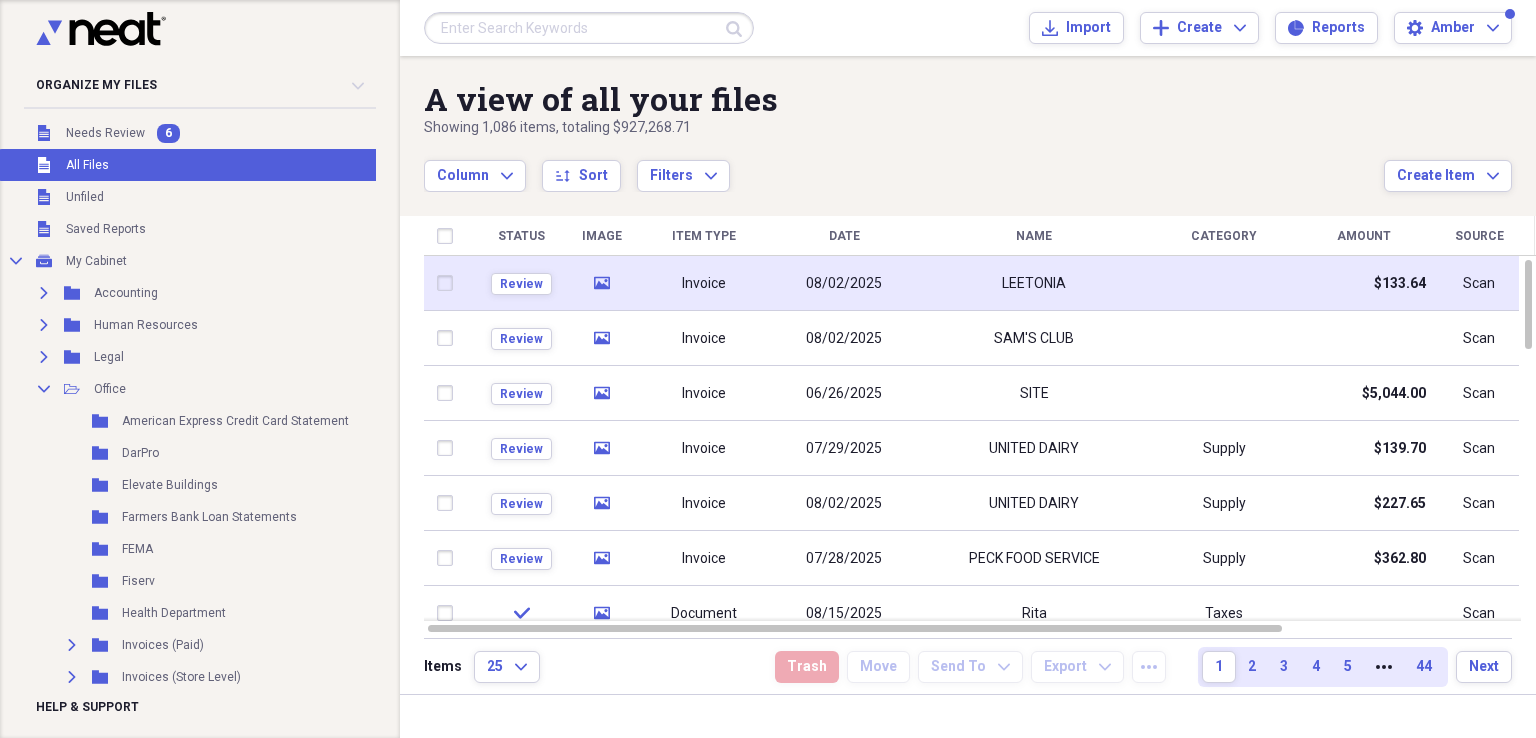 click on "Invoice" at bounding box center (704, 284) 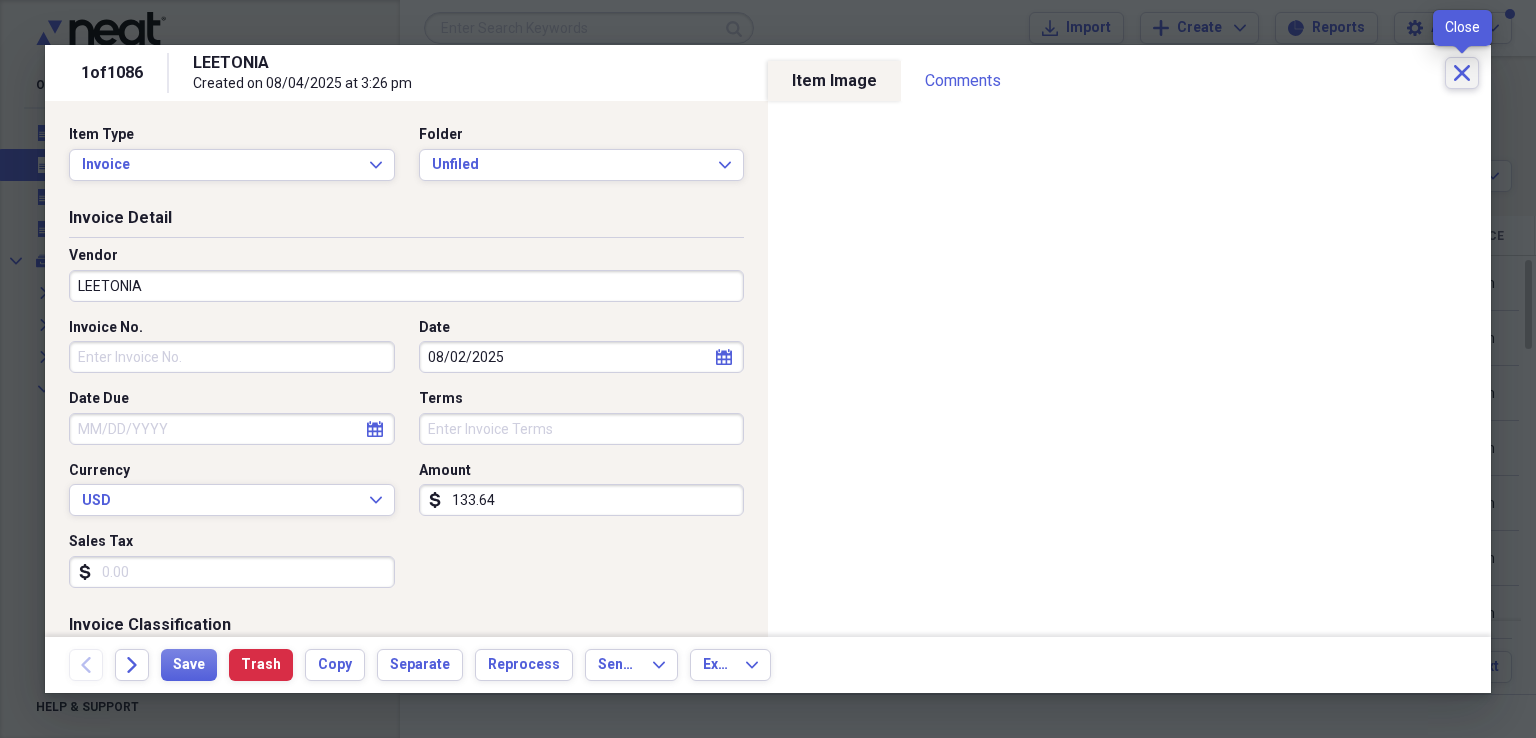 click on "Close" at bounding box center [1462, 73] 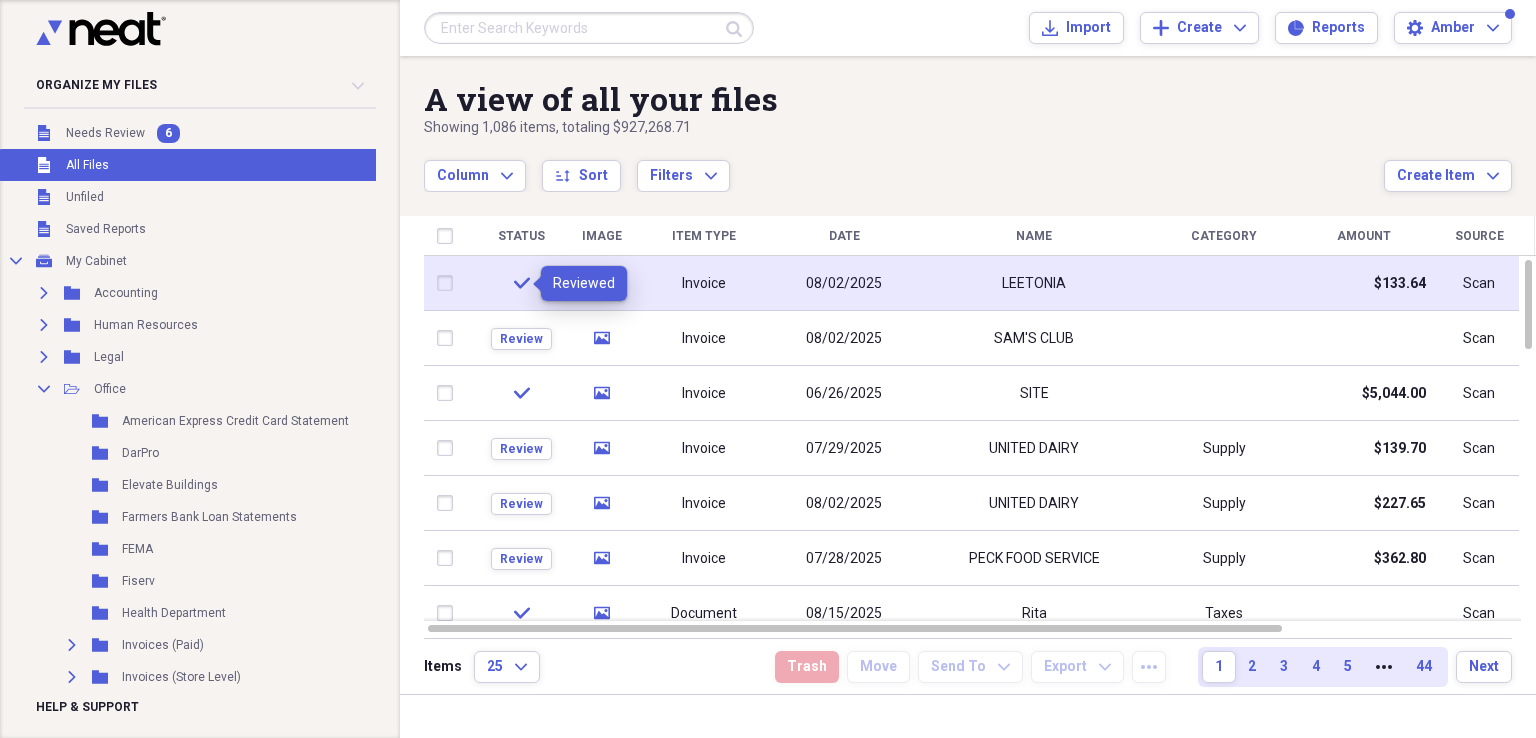 click 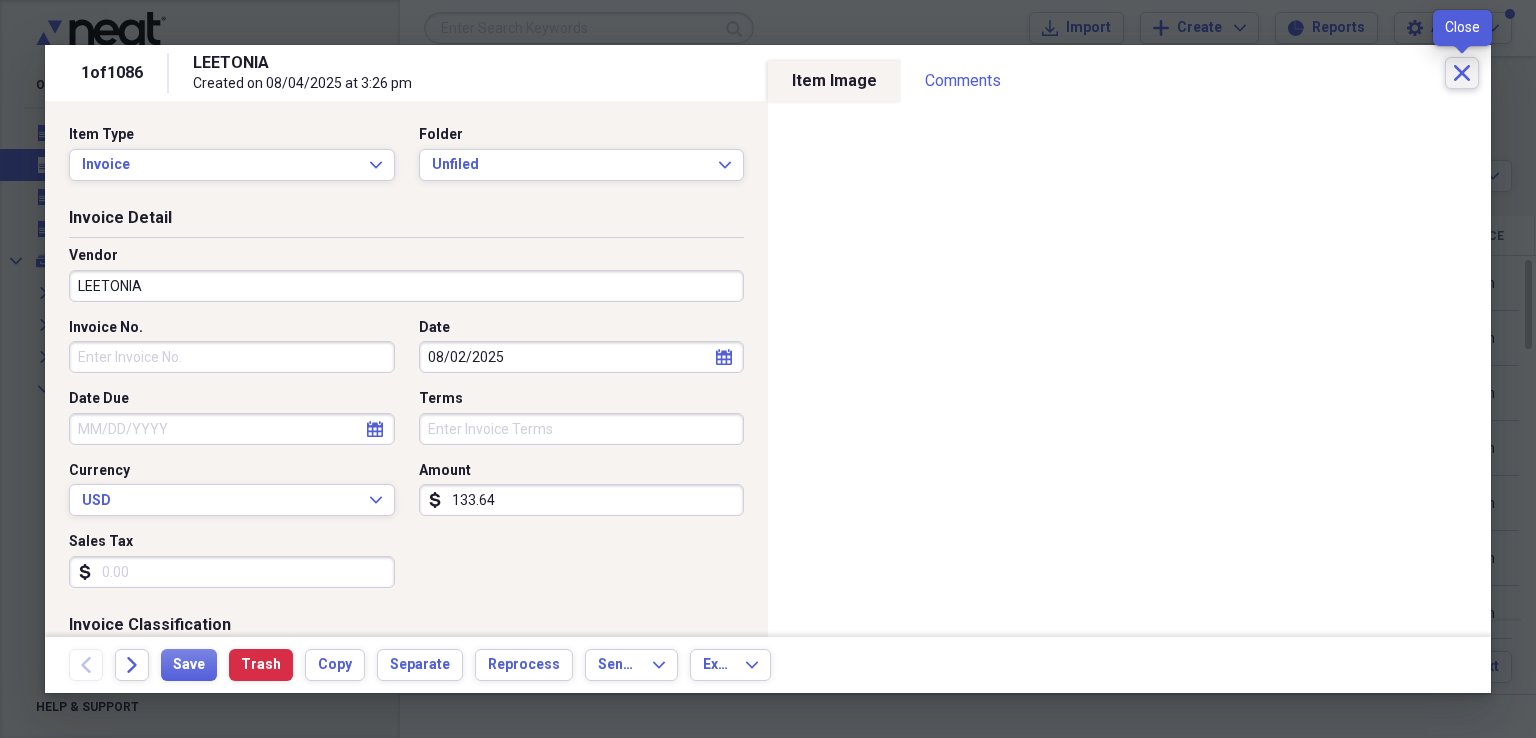click on "Close" at bounding box center [1462, 73] 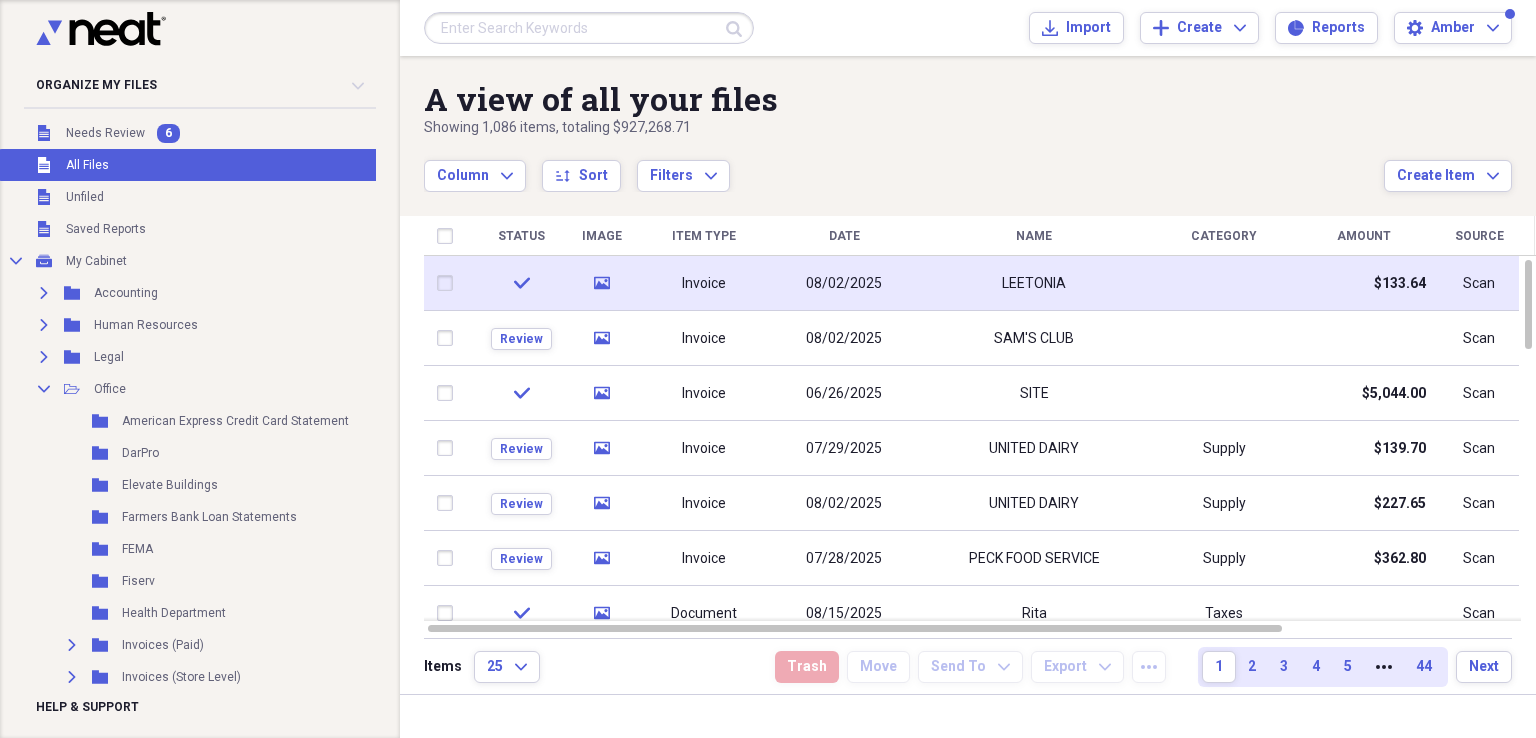 click at bounding box center [449, 283] 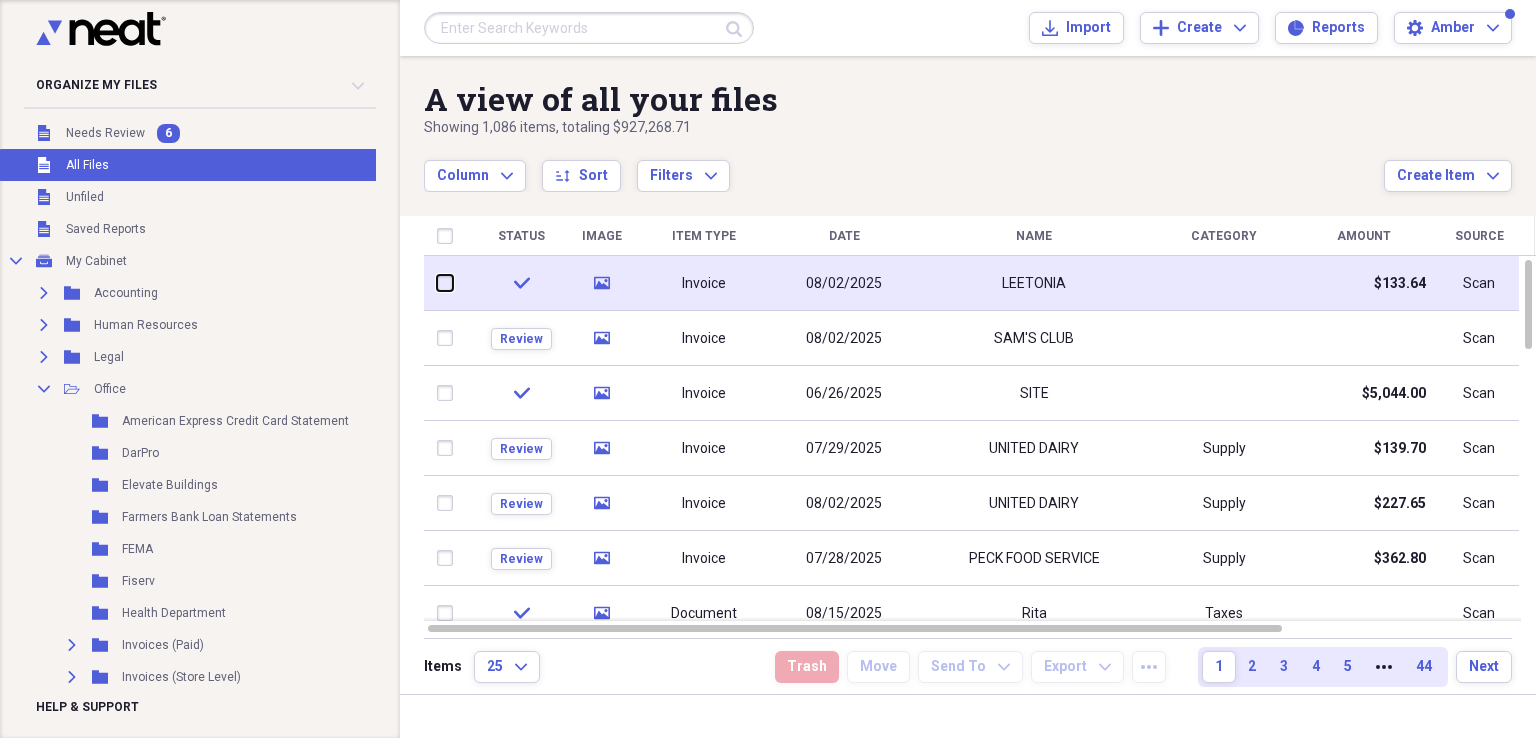 click at bounding box center [437, 283] 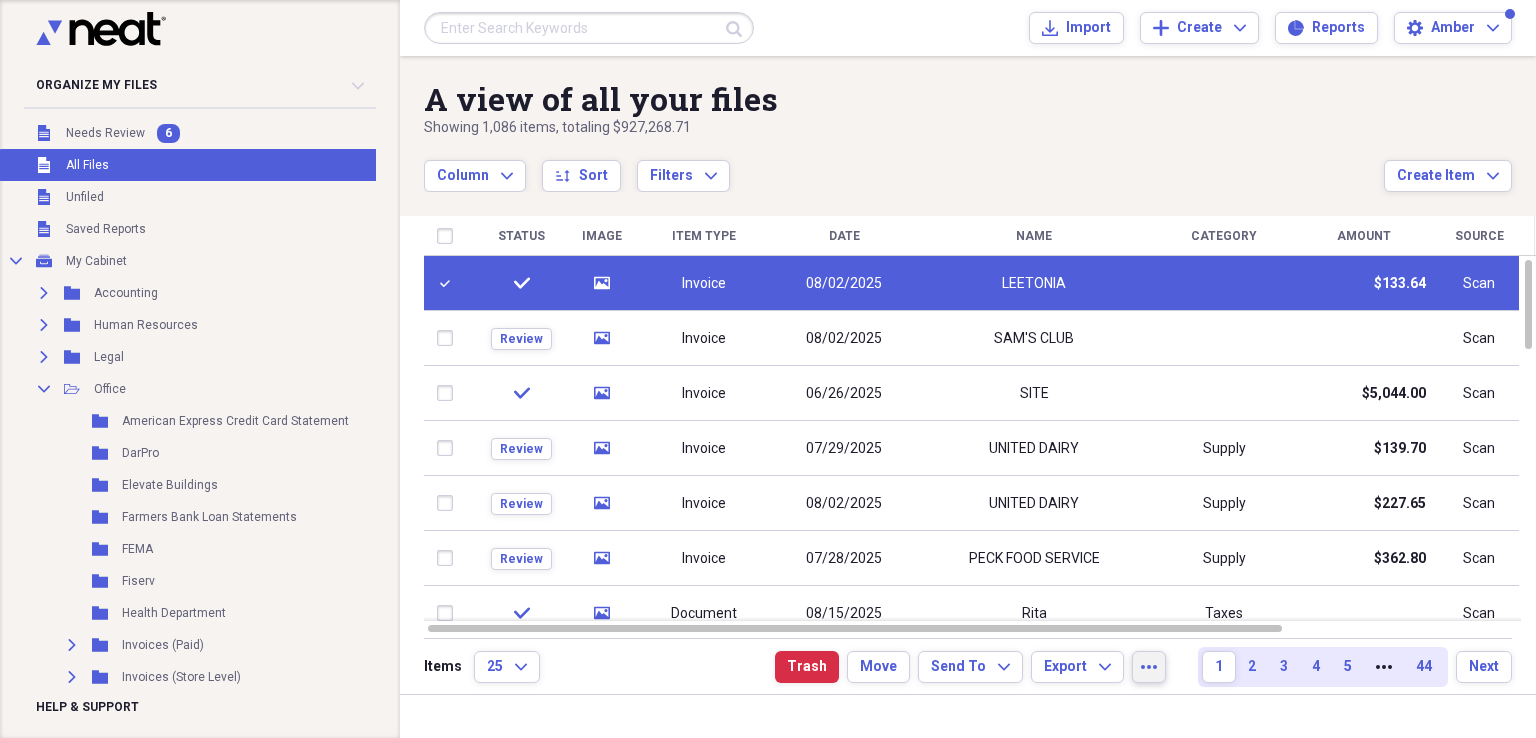 click on "more" 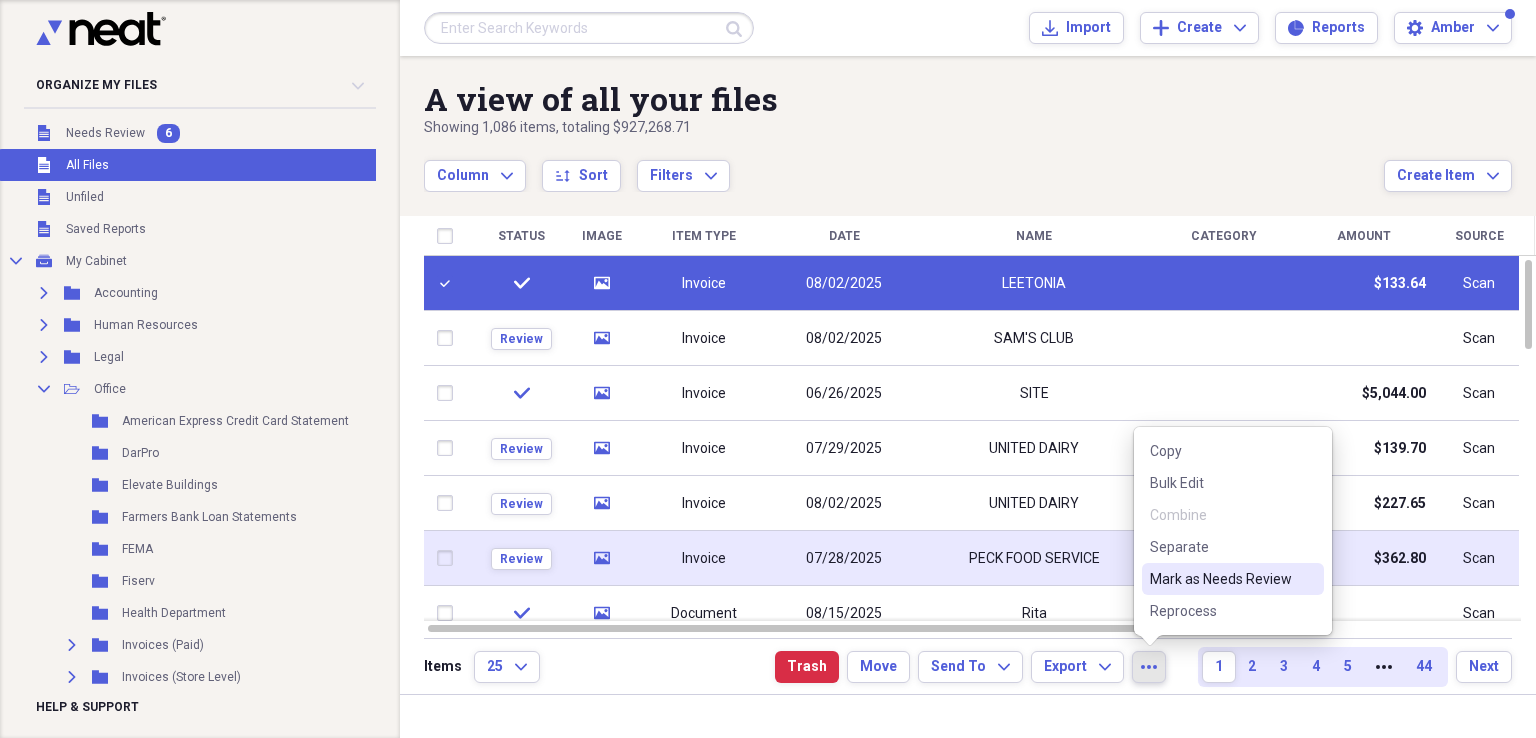 click on "Mark as Needs Review" at bounding box center [1221, 579] 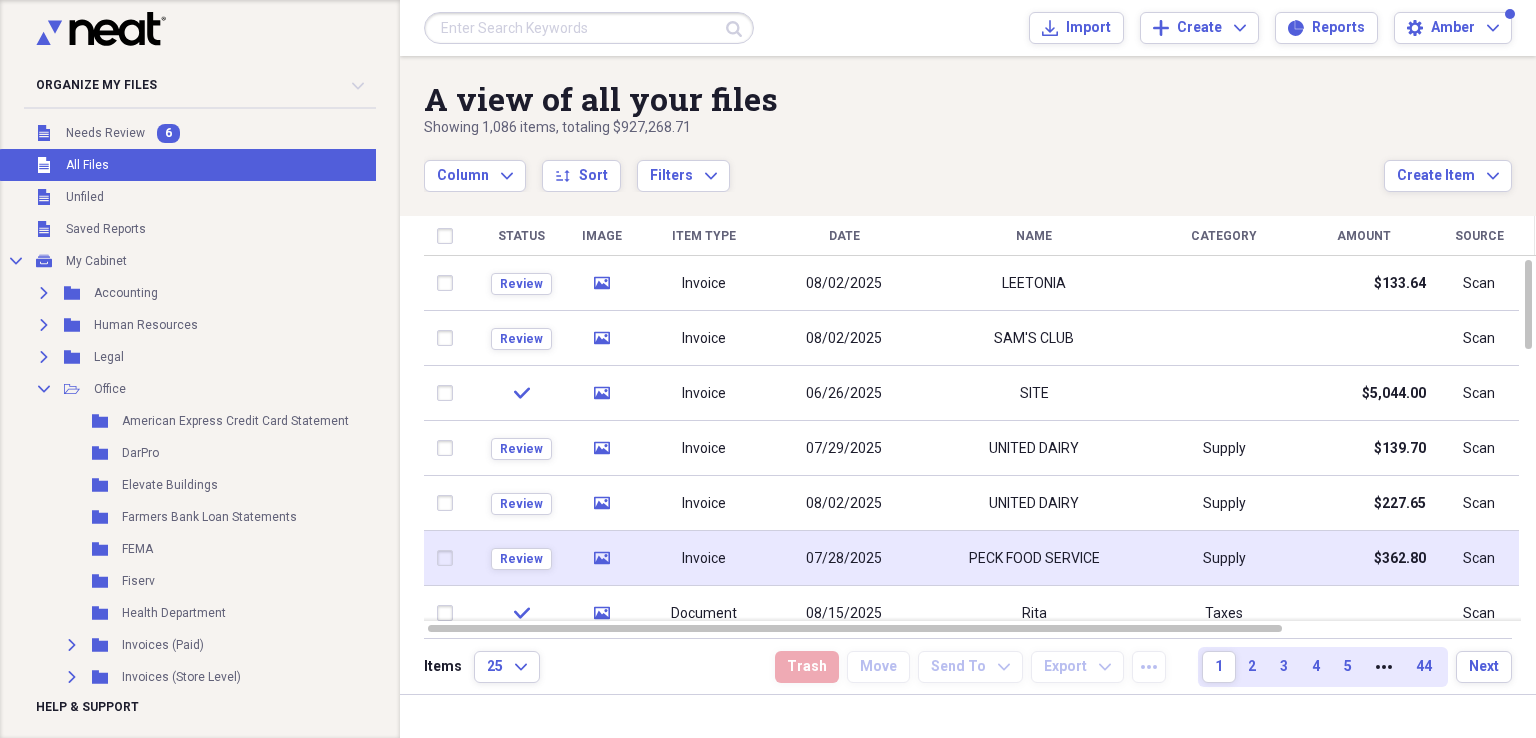 checkbox on "false" 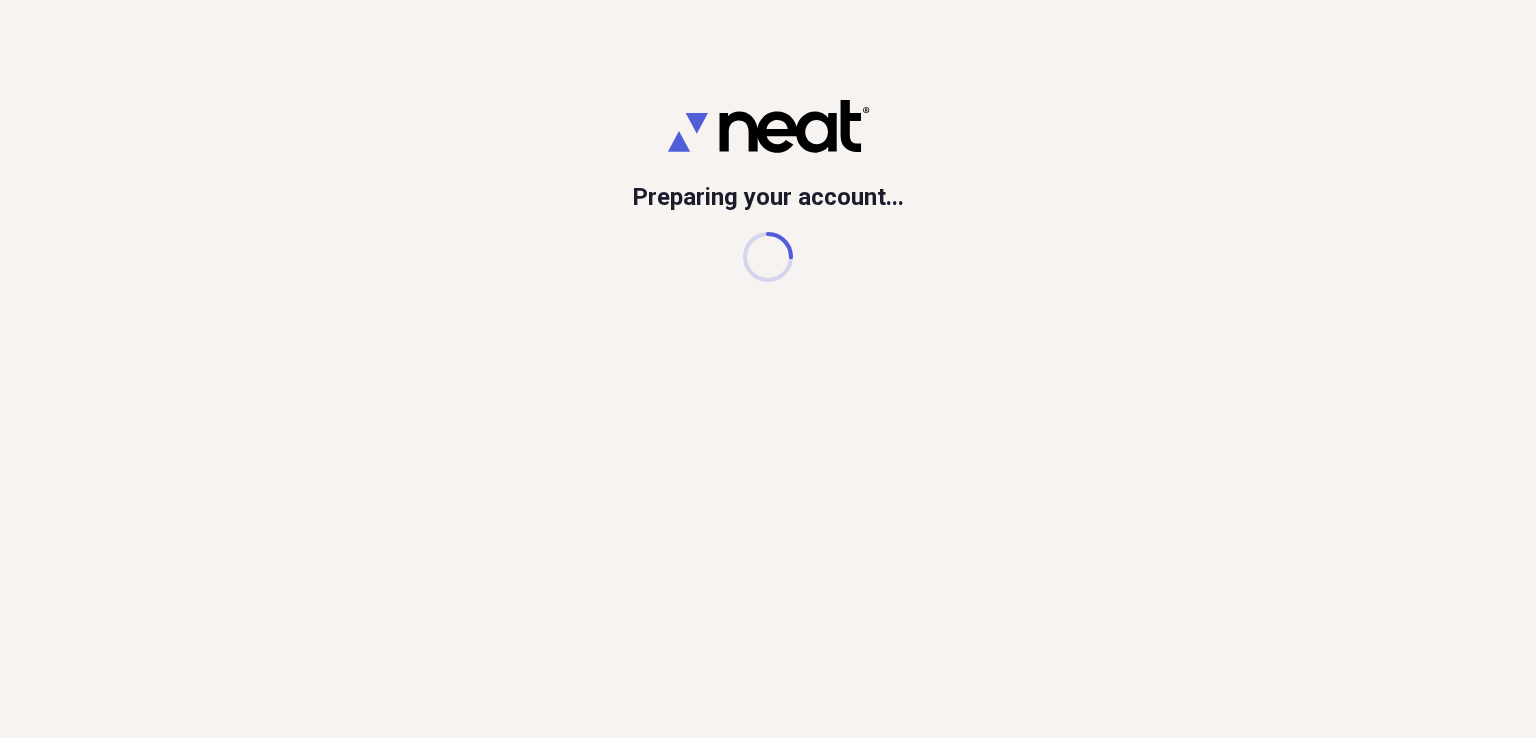 scroll, scrollTop: 0, scrollLeft: 0, axis: both 